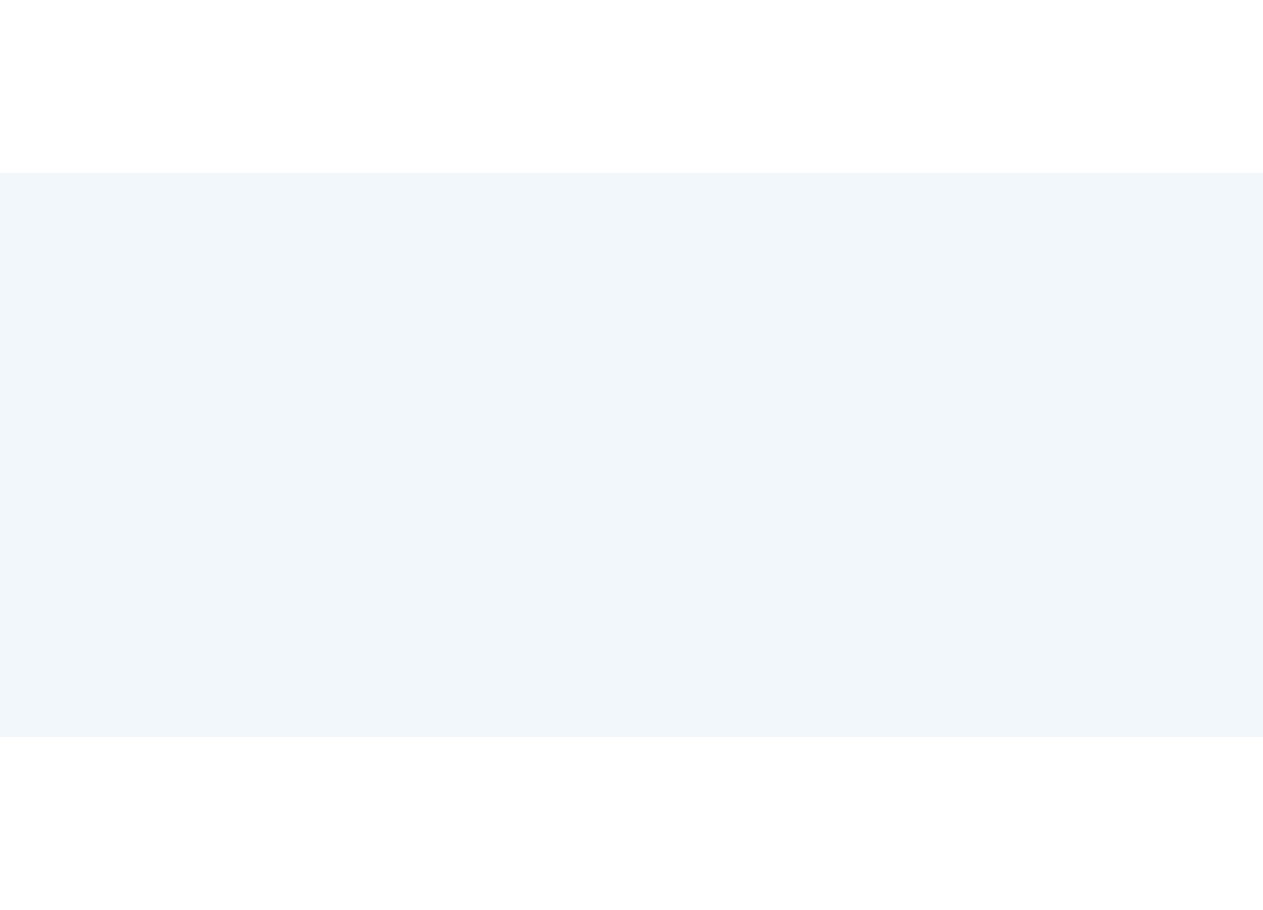 scroll, scrollTop: 0, scrollLeft: 0, axis: both 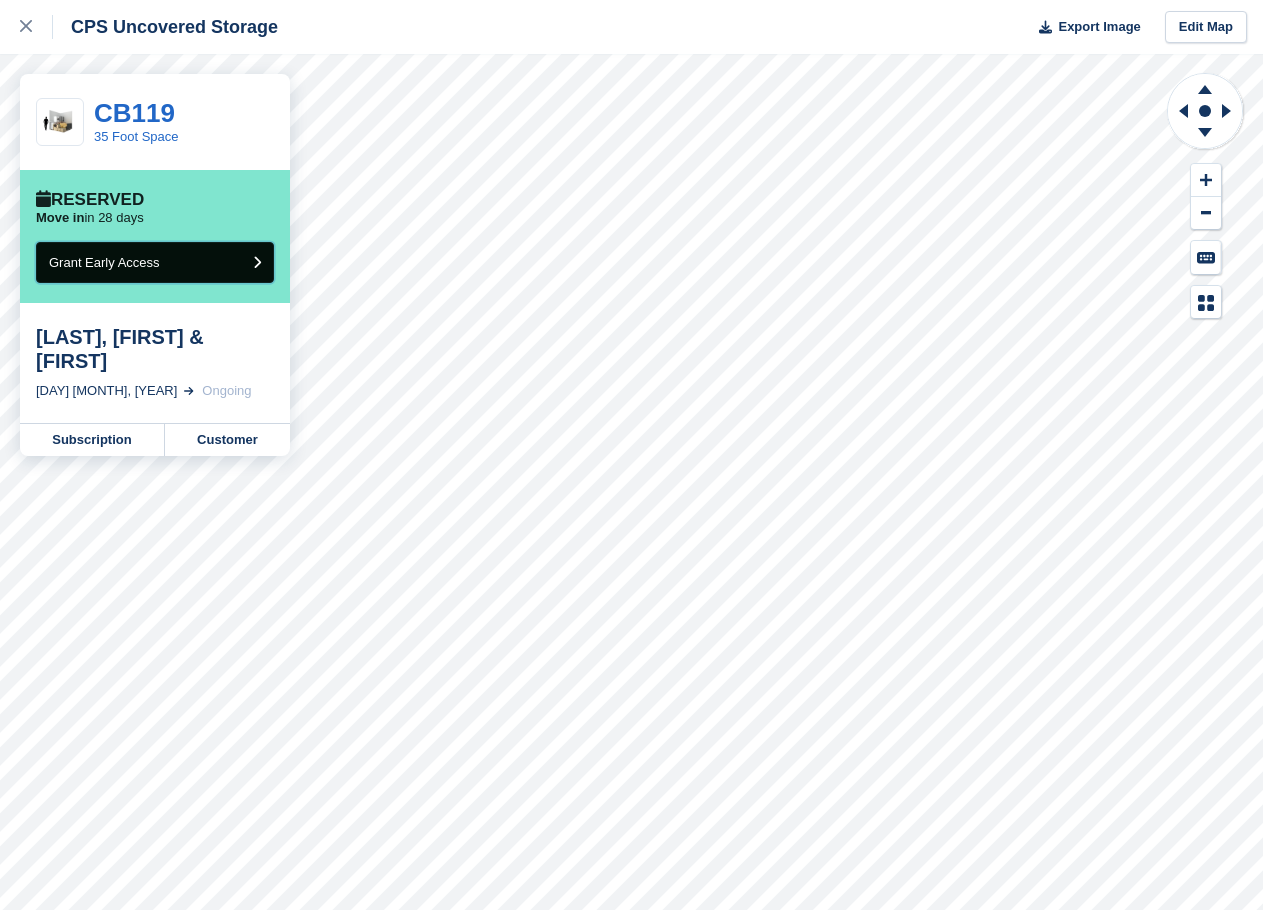 click on "Grant Early Access" at bounding box center [155, 262] 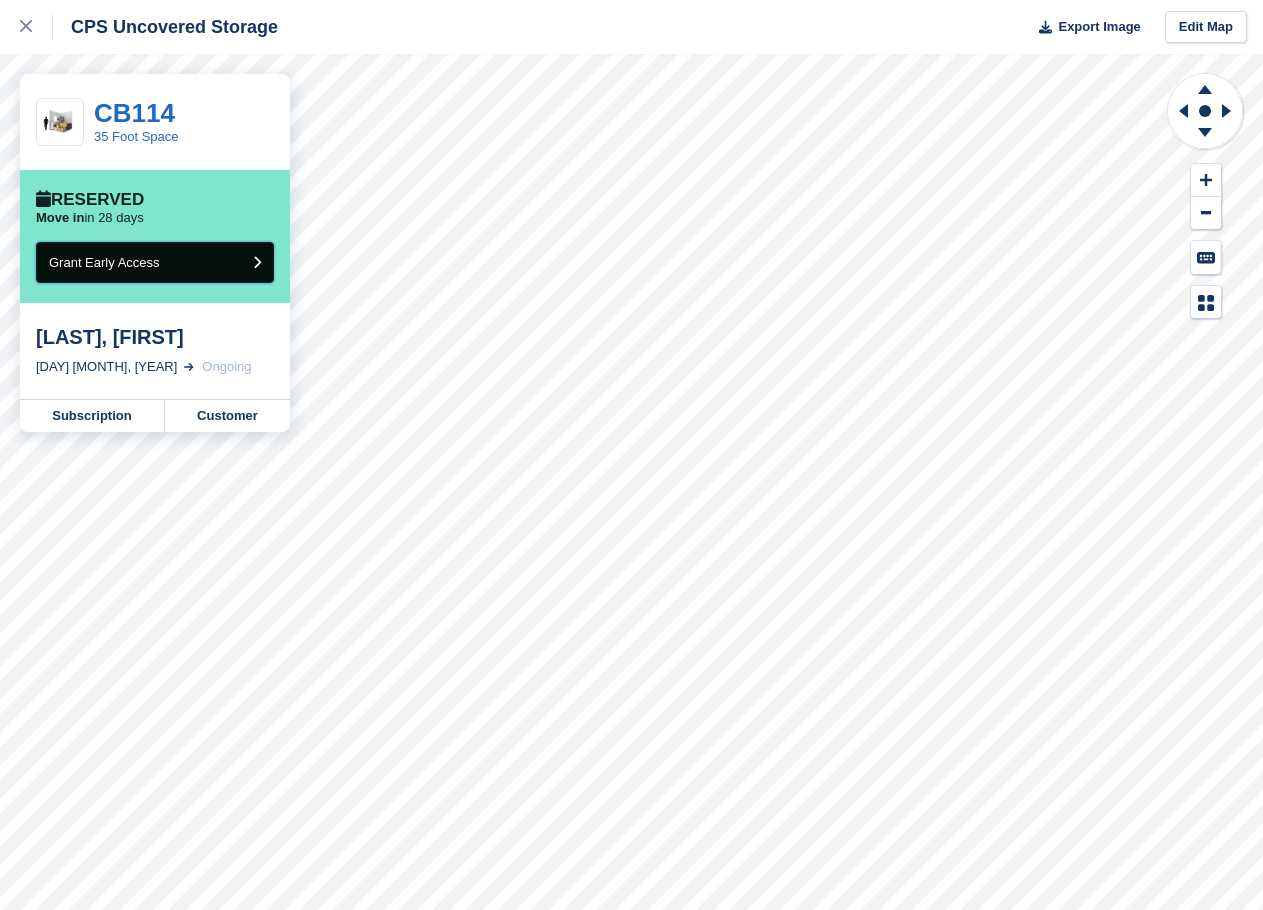 click on "Grant Early Access" at bounding box center [104, 262] 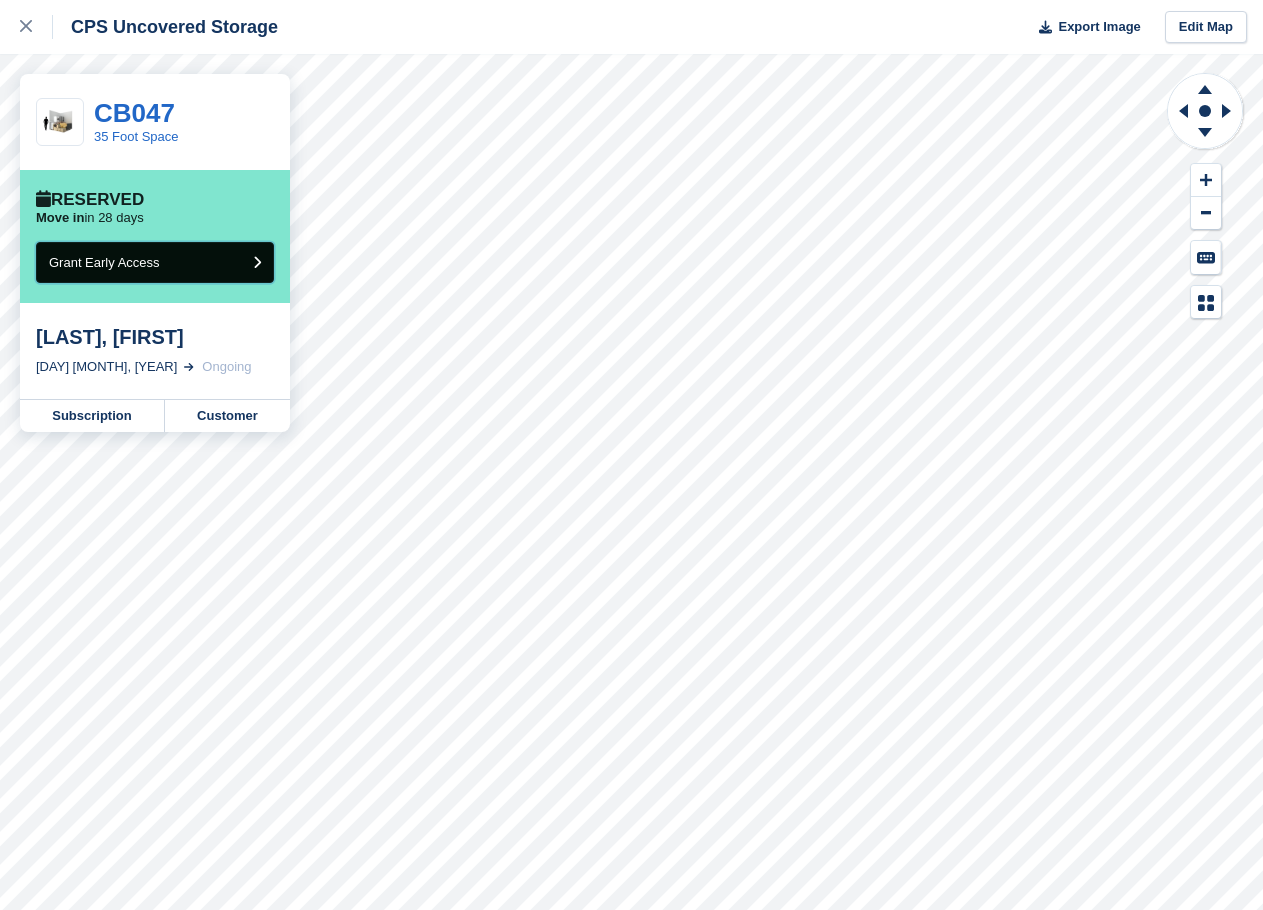 click on "Grant Early Access" at bounding box center (155, 262) 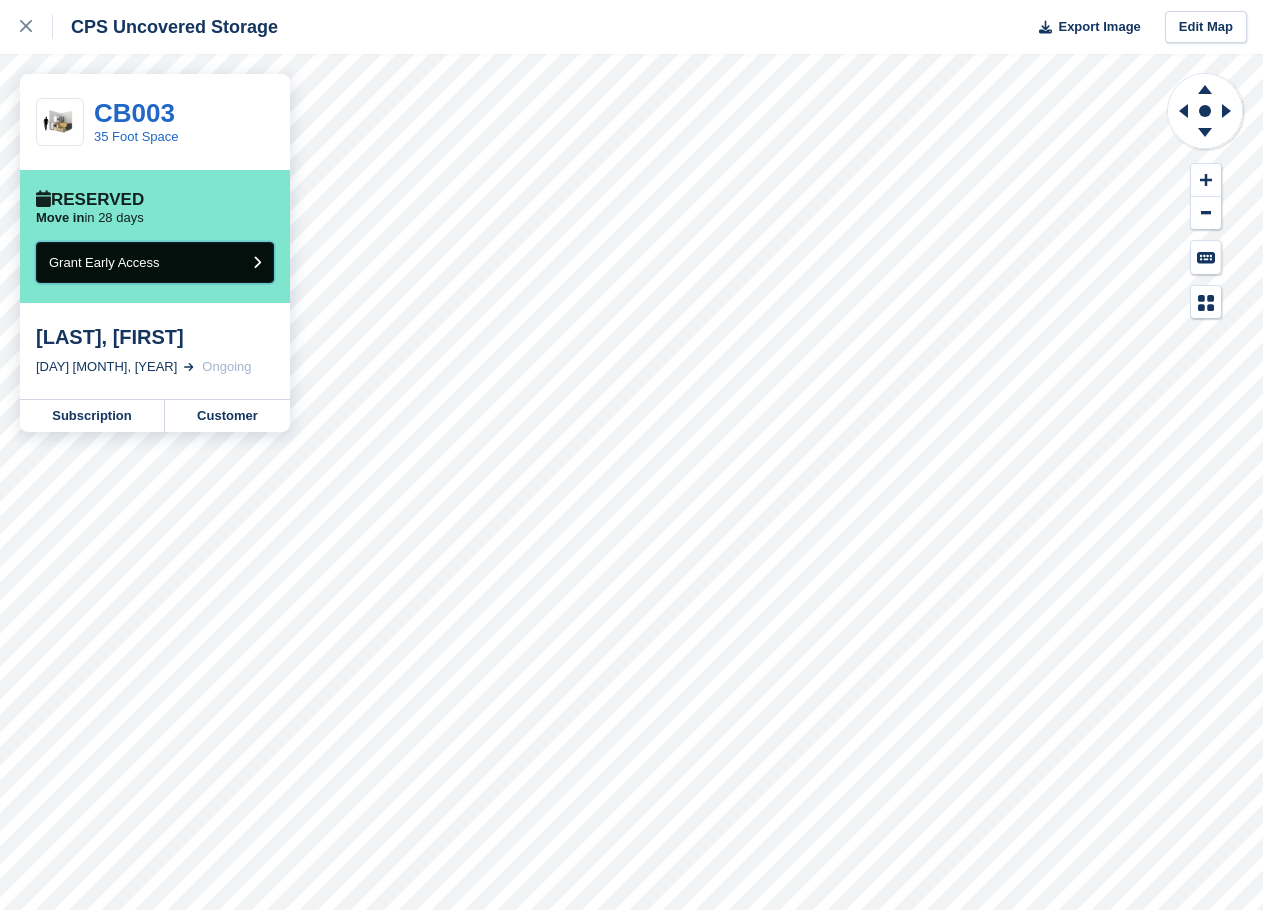 click on "Grant Early Access" at bounding box center (155, 262) 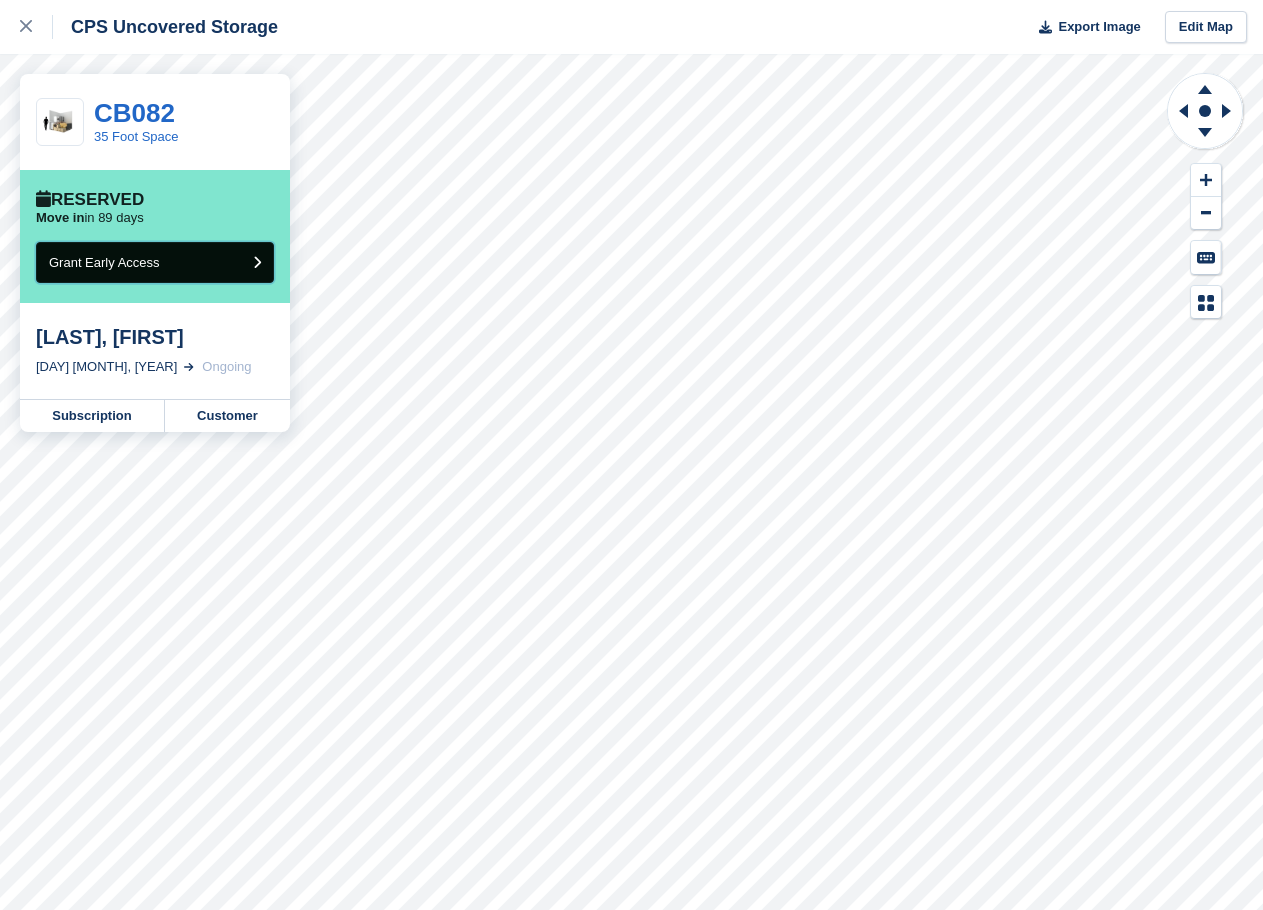 click on "Grant Early Access" at bounding box center (155, 262) 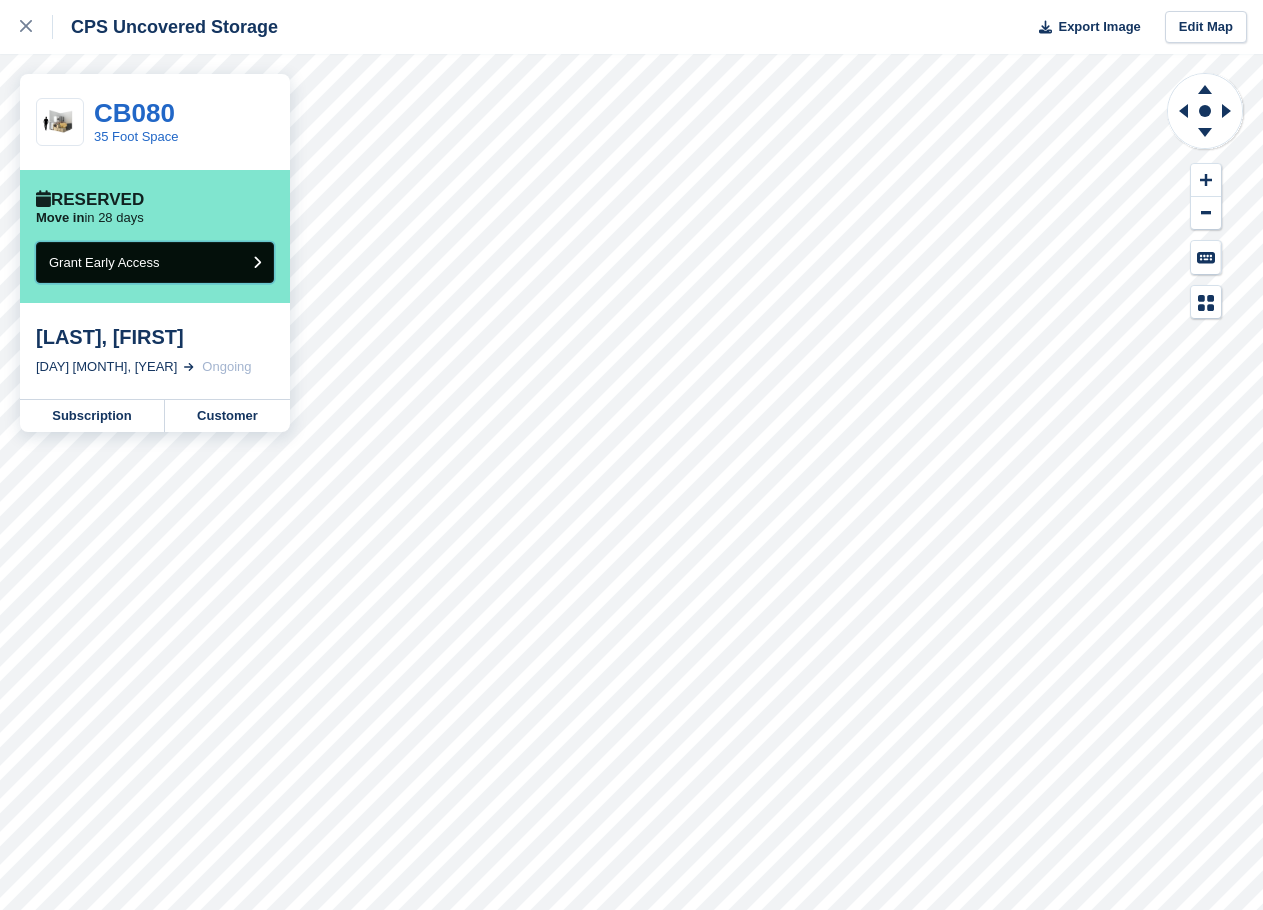 click on "Grant Early Access" at bounding box center [155, 262] 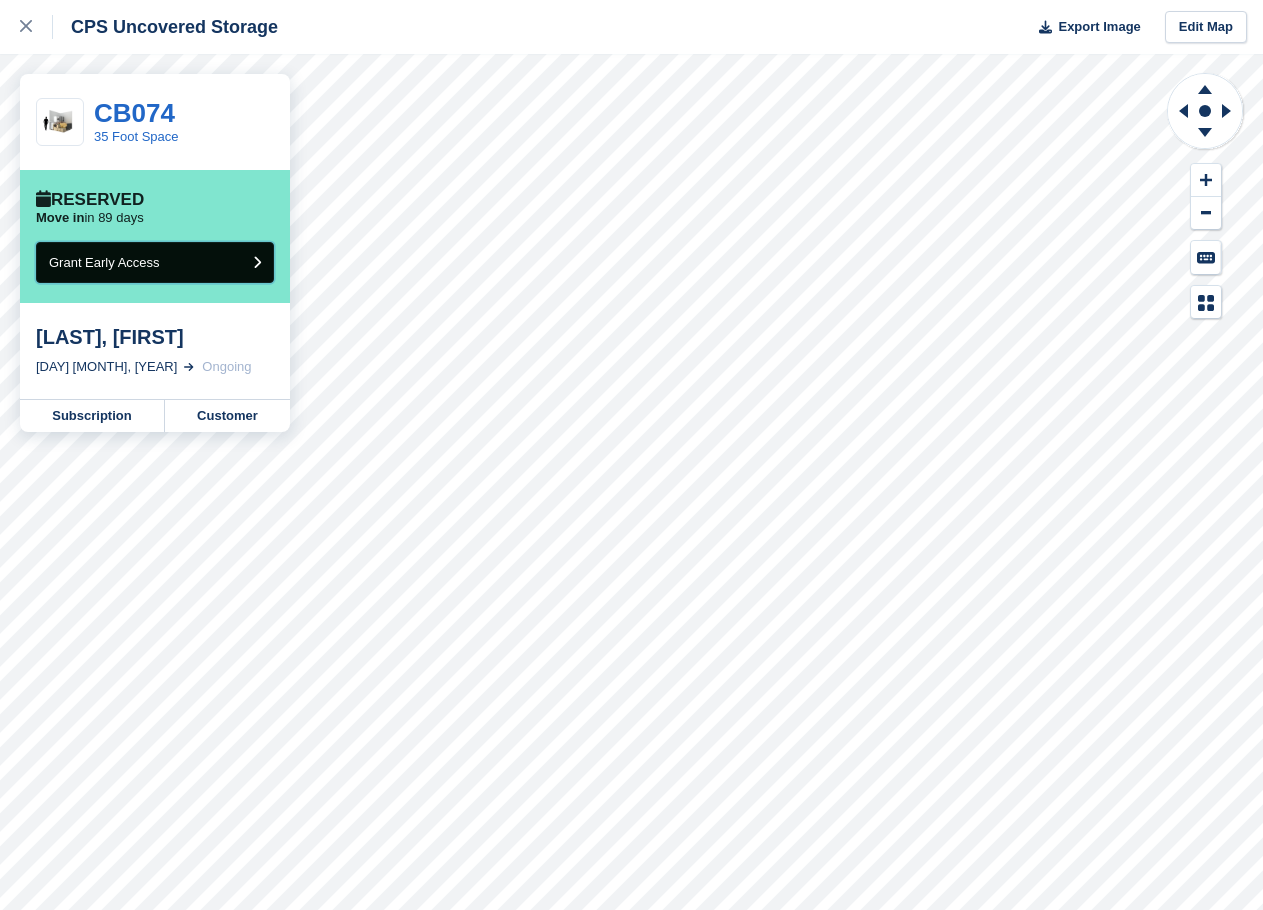click on "Grant Early Access" at bounding box center [104, 262] 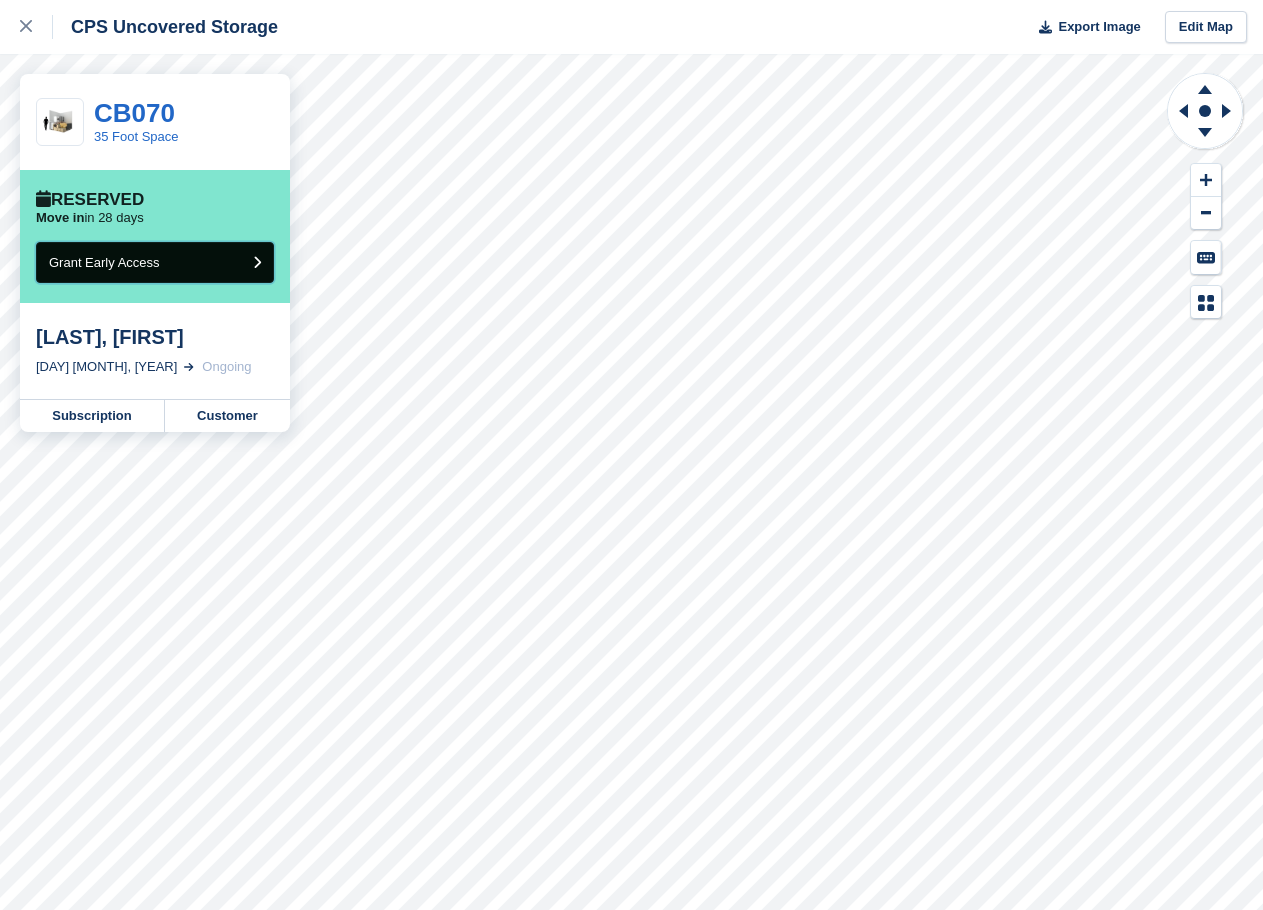 click on "Grant Early Access" at bounding box center (104, 262) 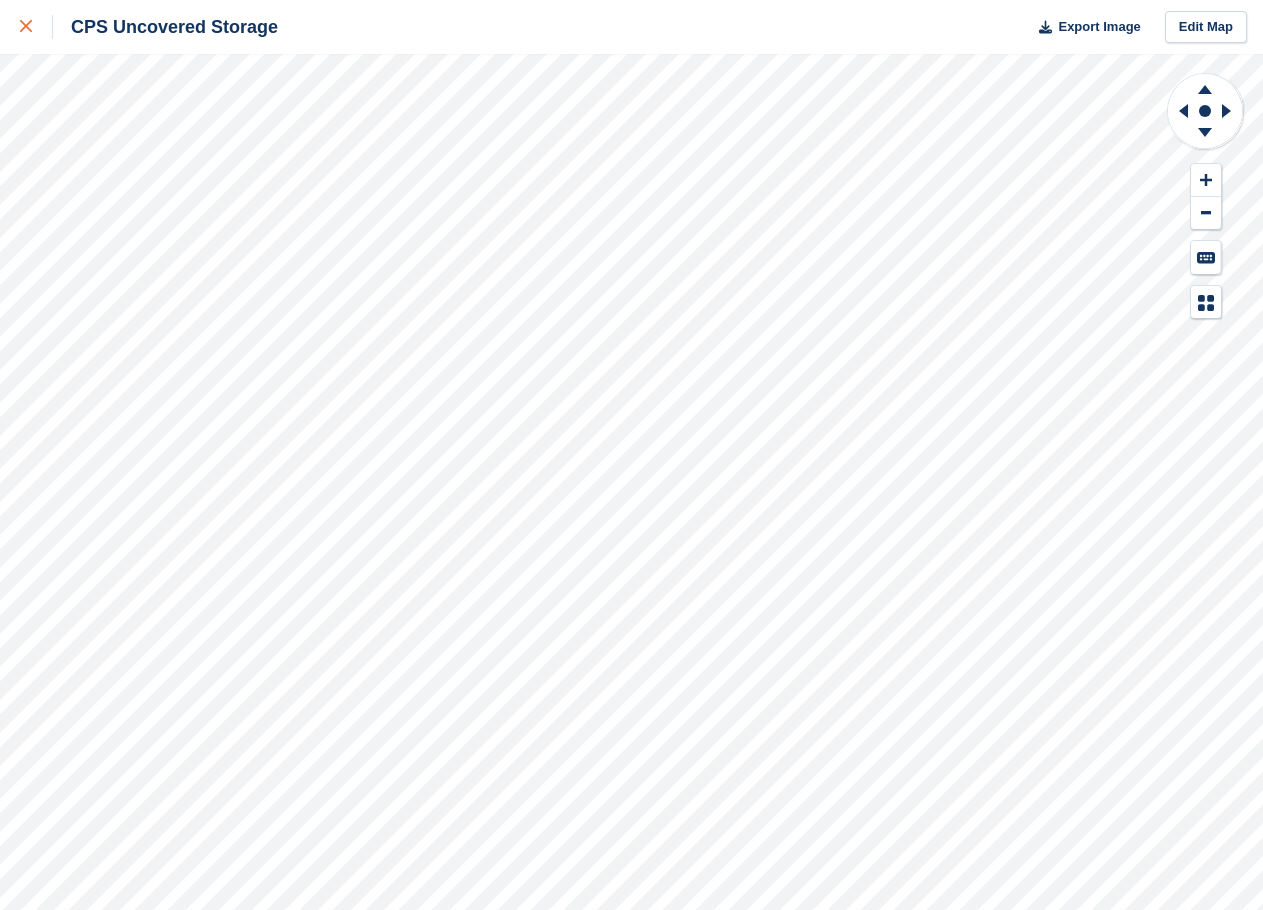 click at bounding box center [26, 27] 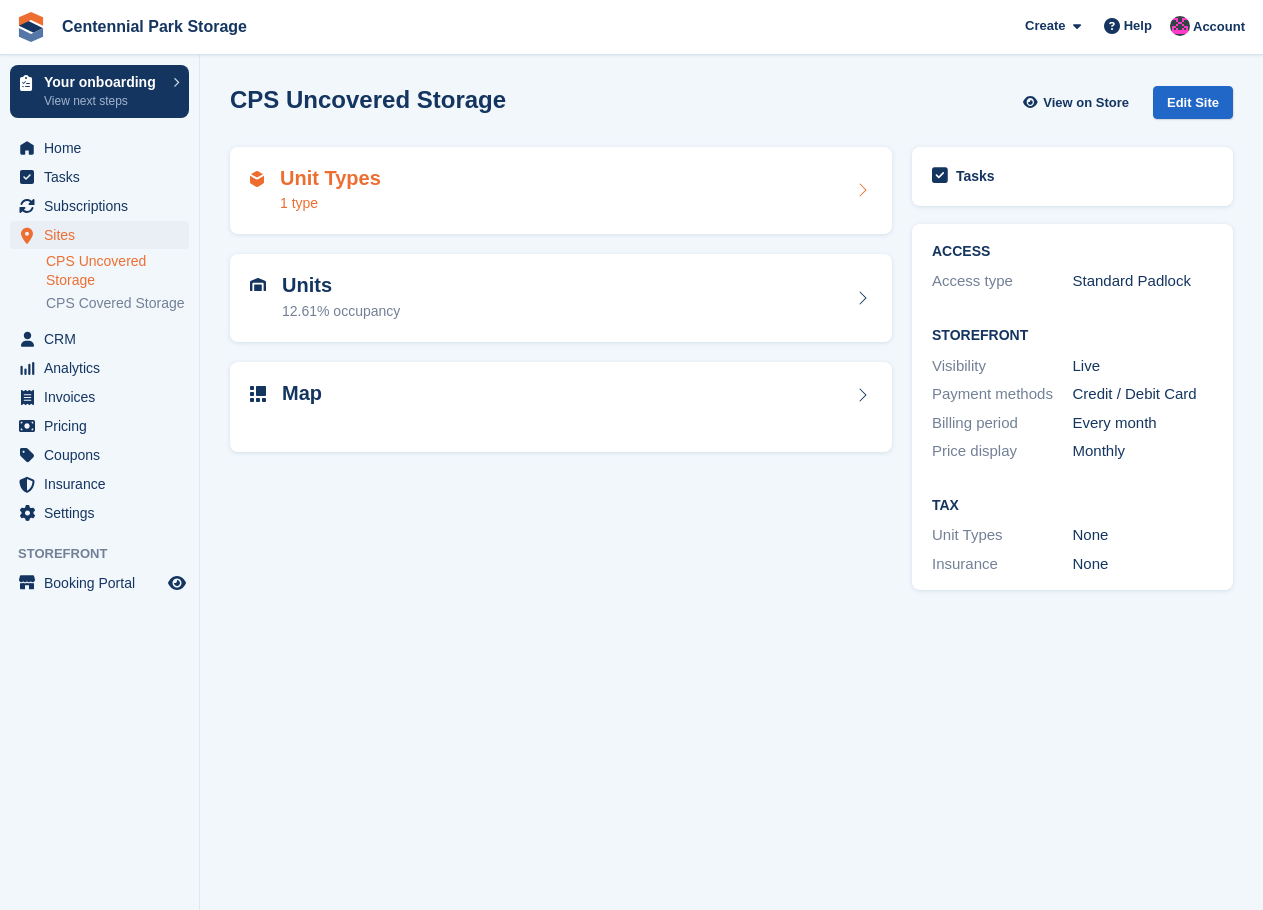 scroll, scrollTop: 0, scrollLeft: 0, axis: both 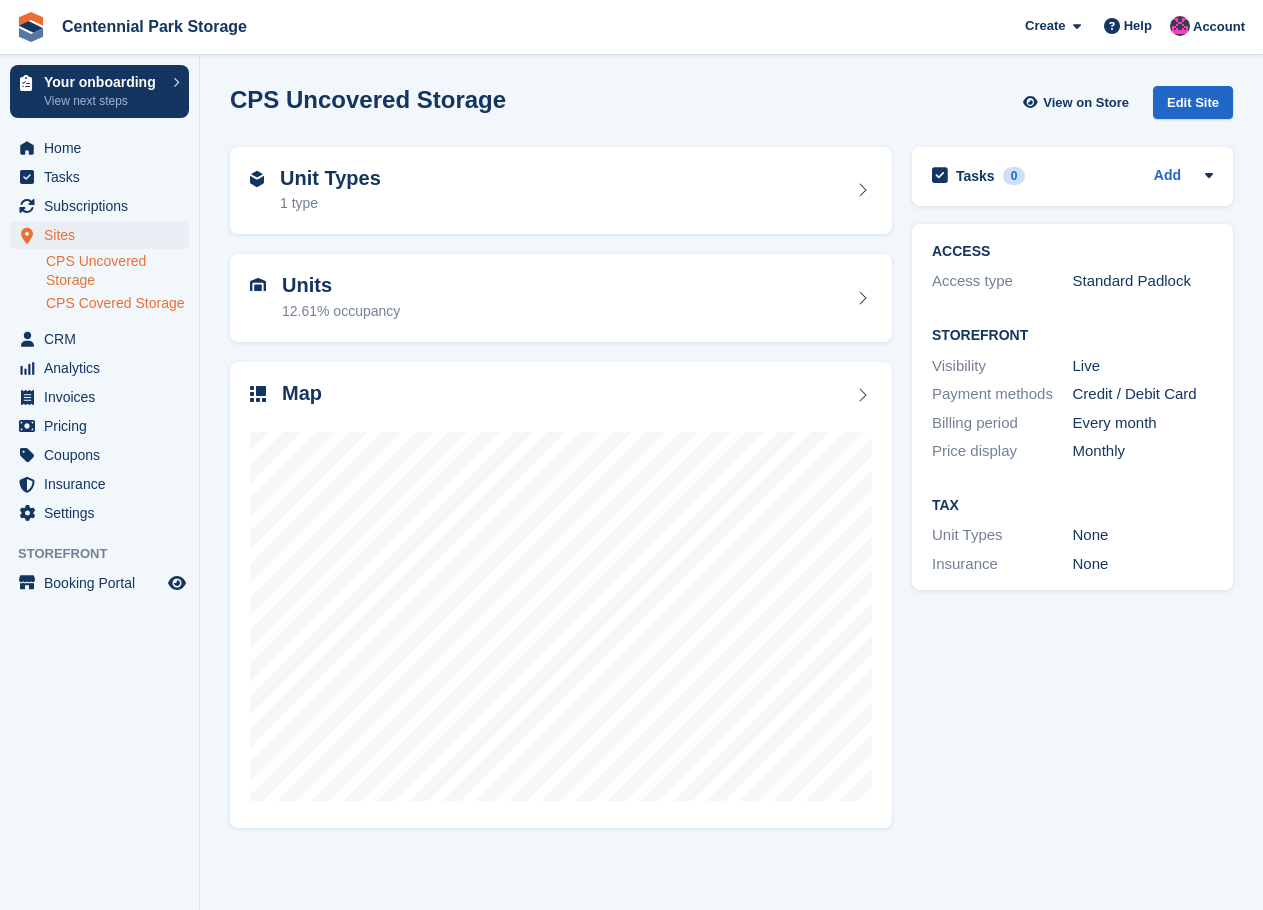 click on "CPS Covered Storage" at bounding box center (117, 303) 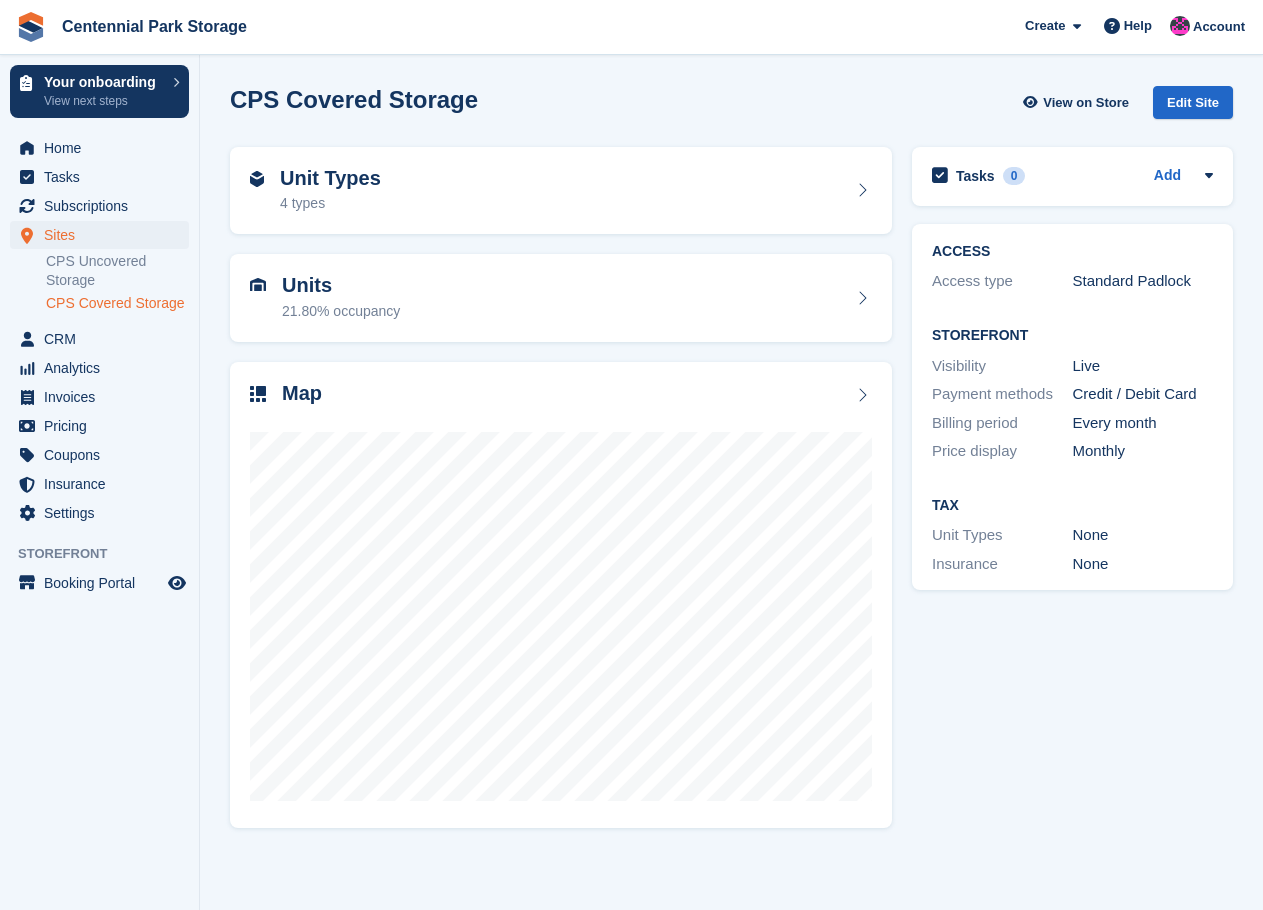 scroll, scrollTop: 0, scrollLeft: 0, axis: both 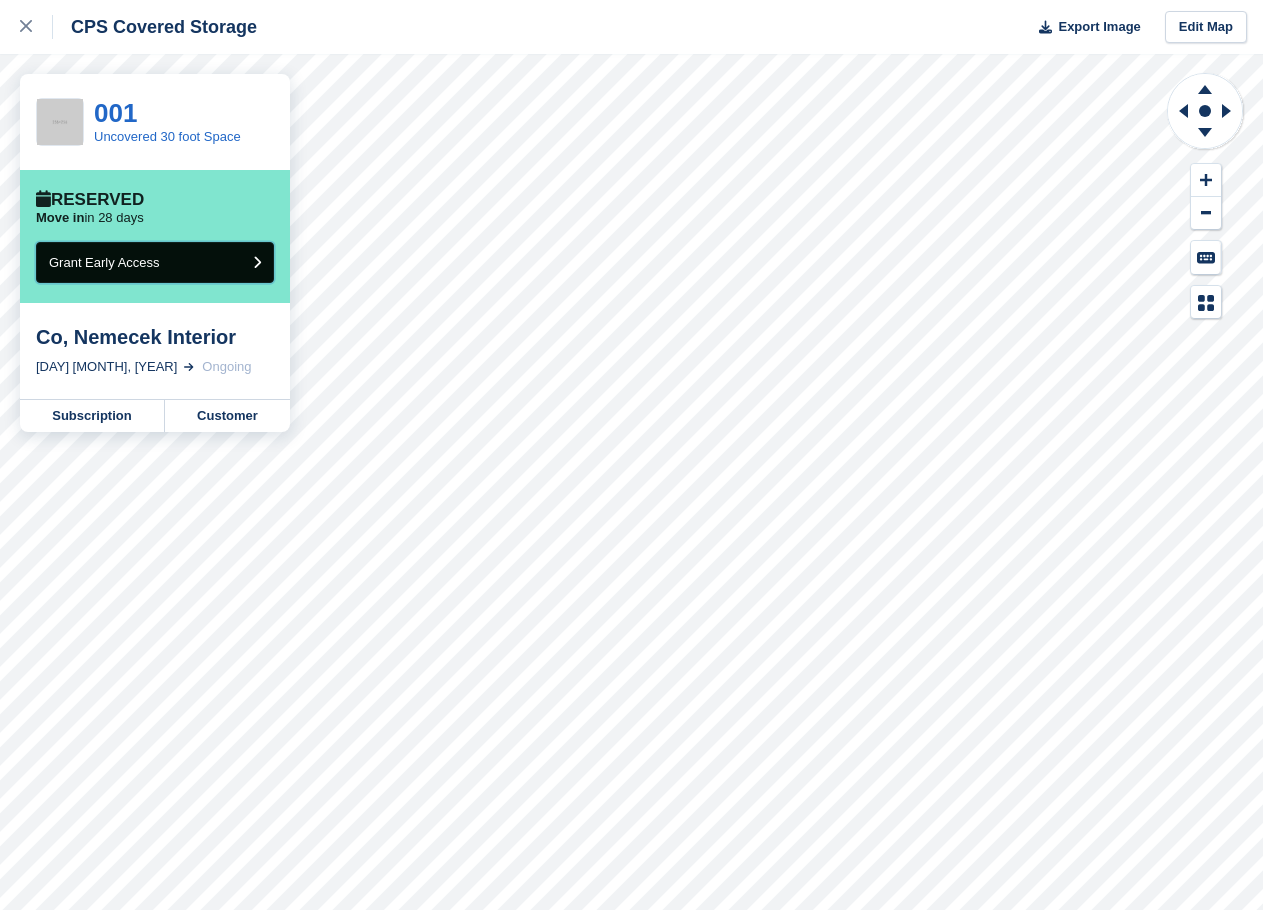 click on "Grant Early Access" at bounding box center [104, 262] 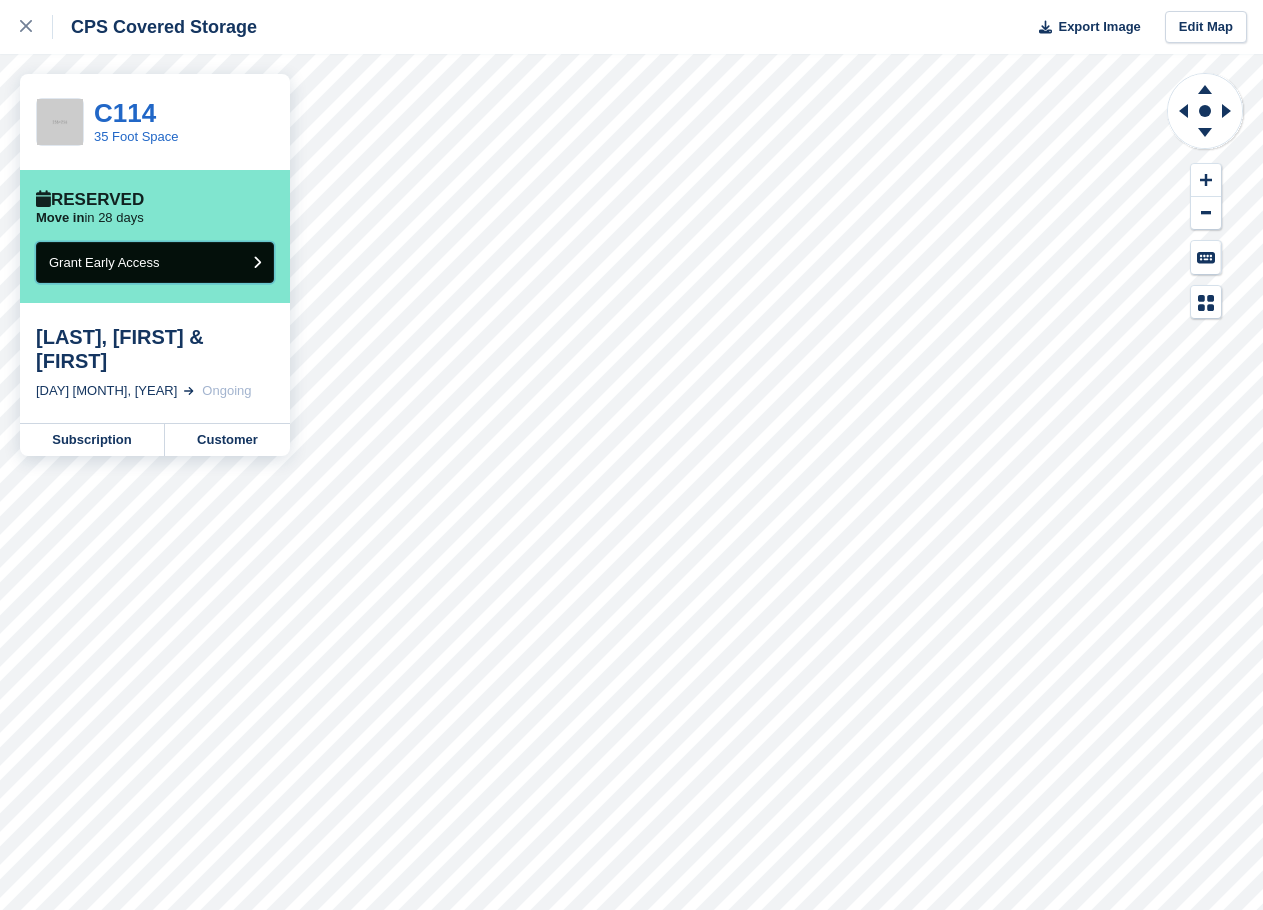 click on "Grant Early Access" at bounding box center (155, 262) 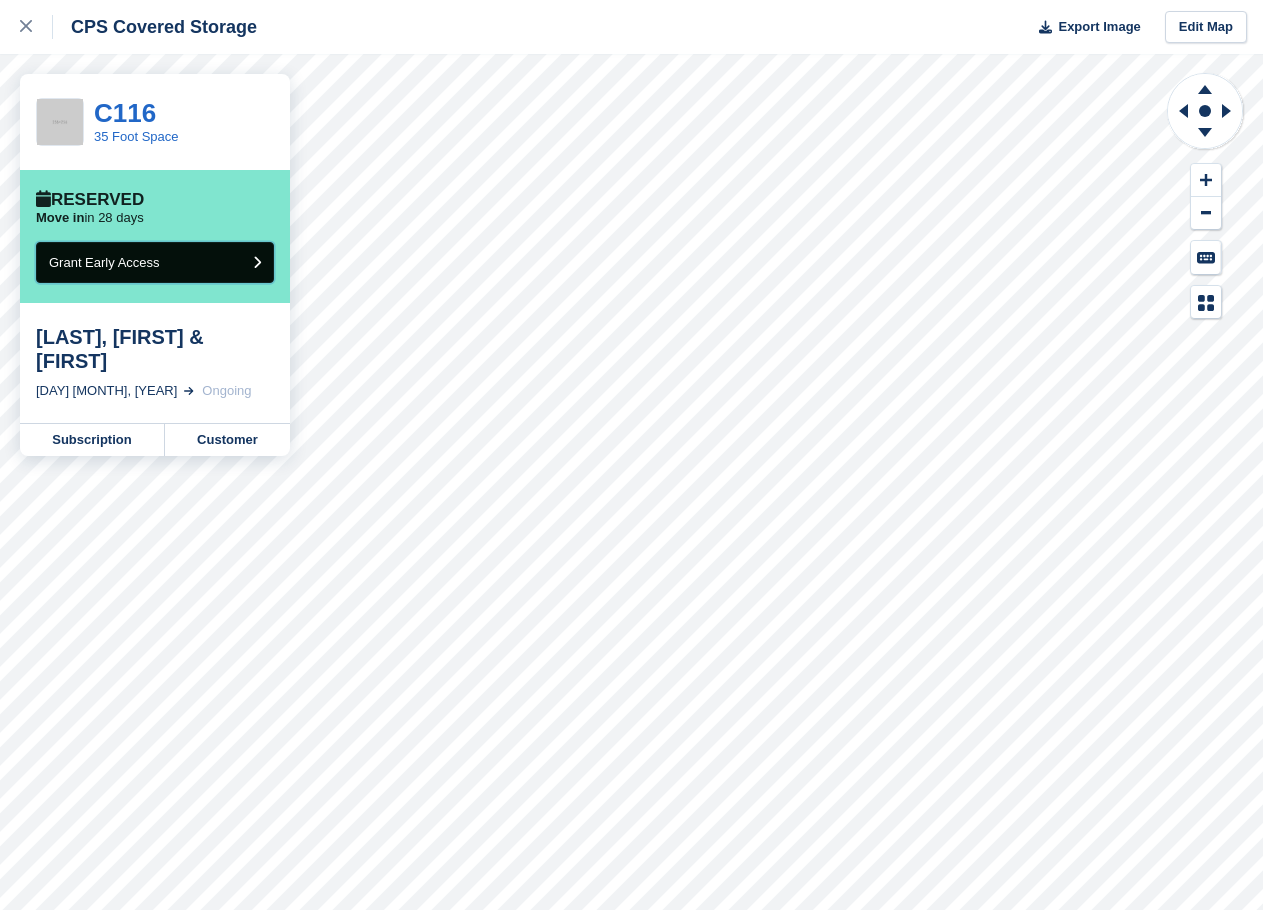 click on "Grant Early Access" at bounding box center (155, 262) 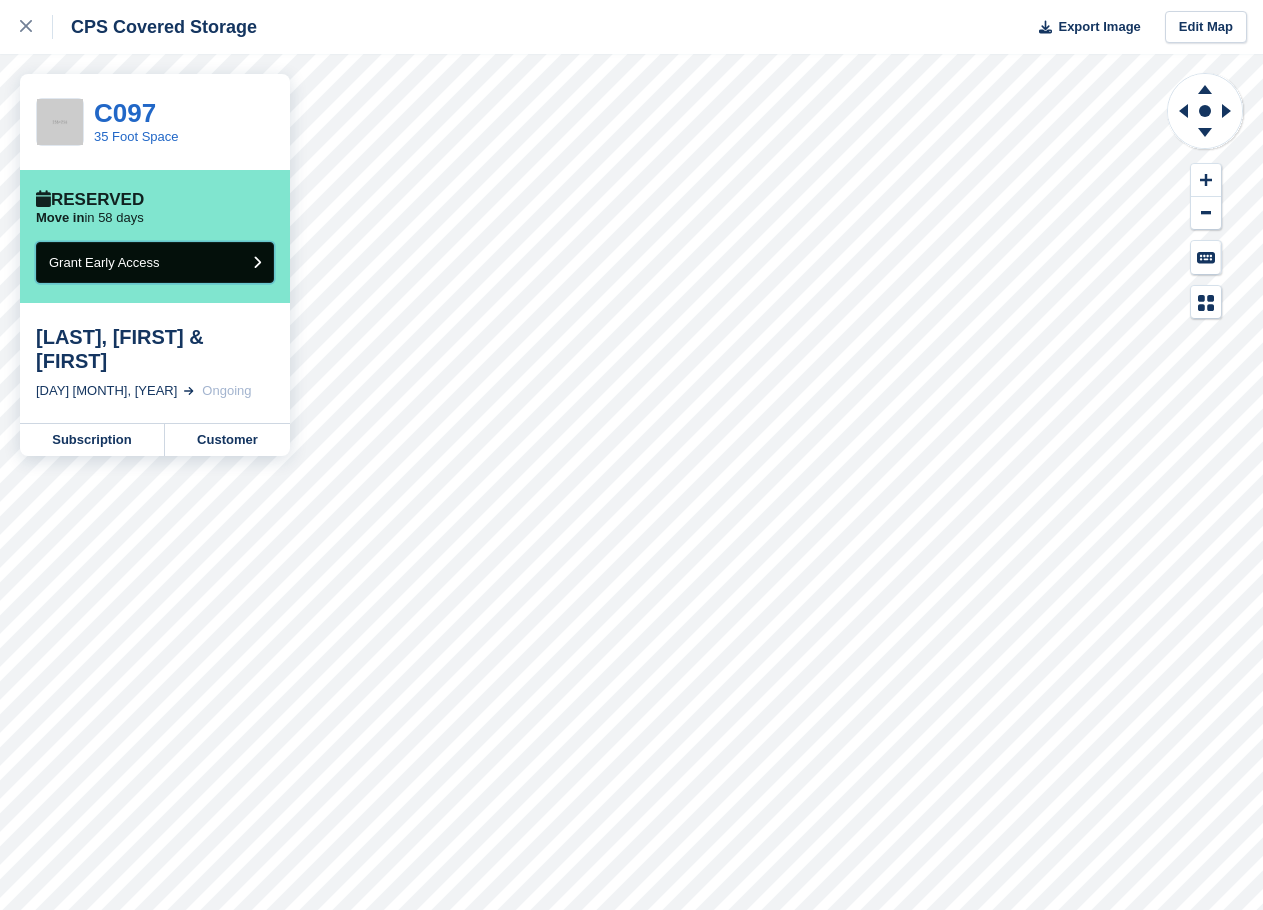 click on "Grant Early Access" at bounding box center [155, 262] 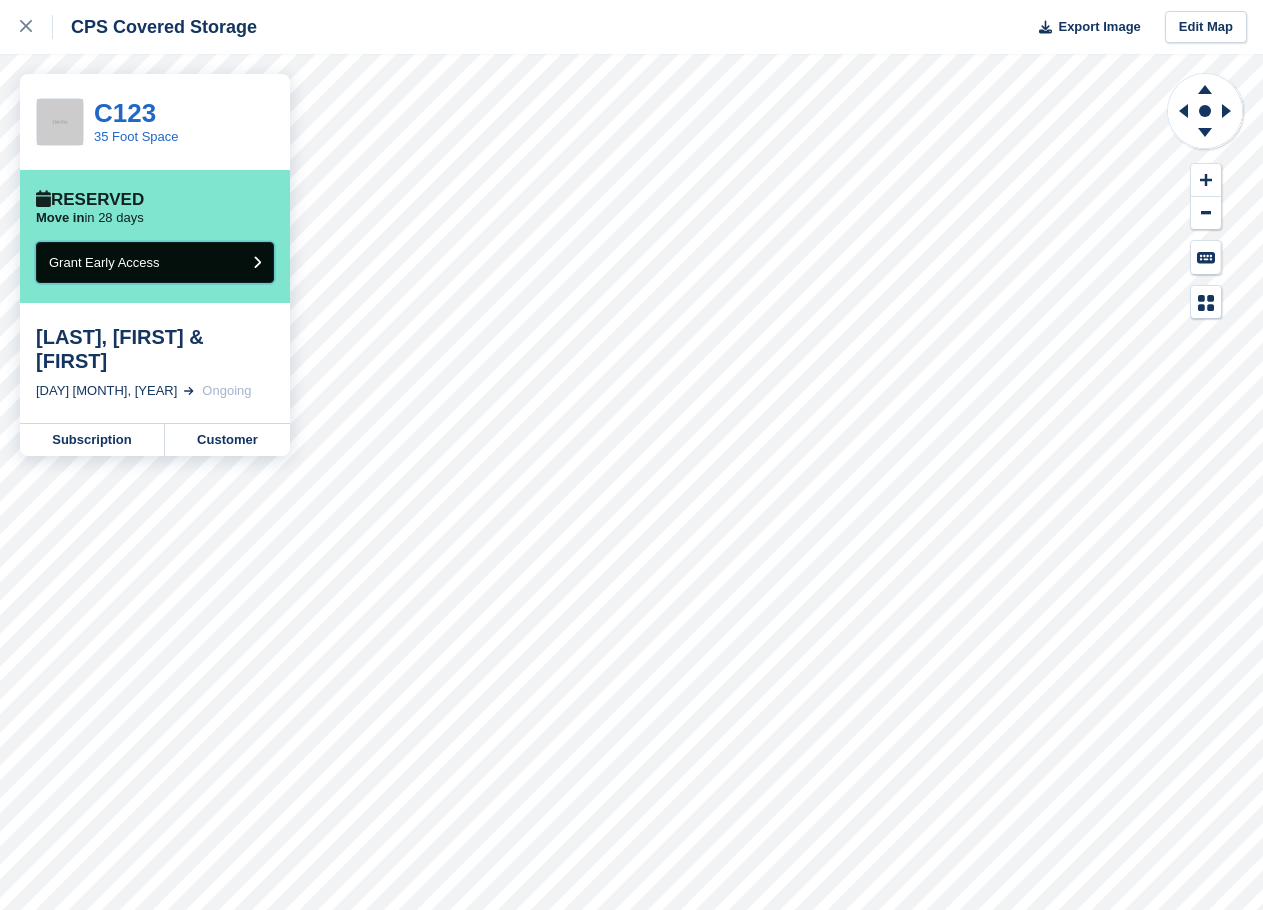 click on "Grant Early Access" at bounding box center (155, 262) 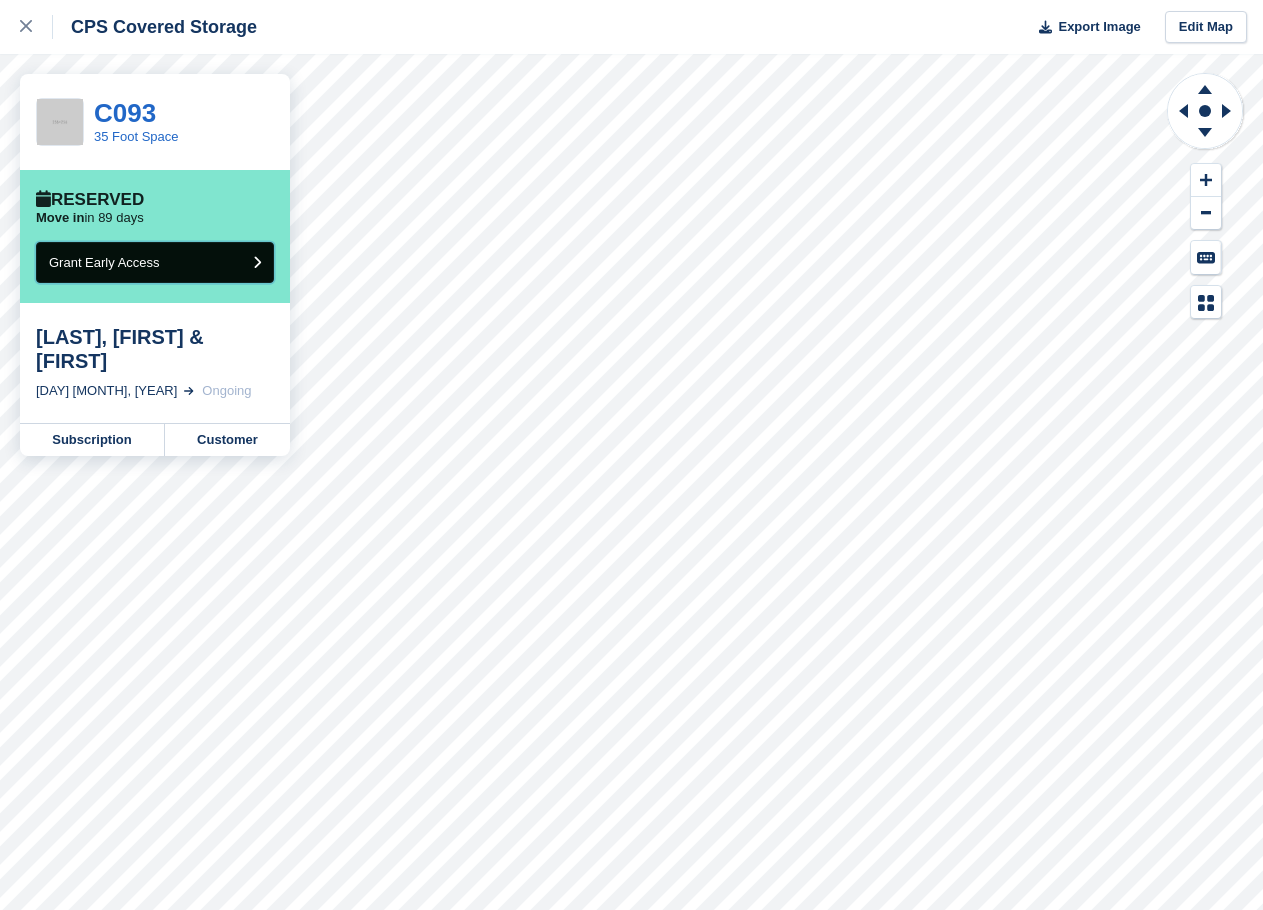 click on "Grant Early Access" at bounding box center (155, 262) 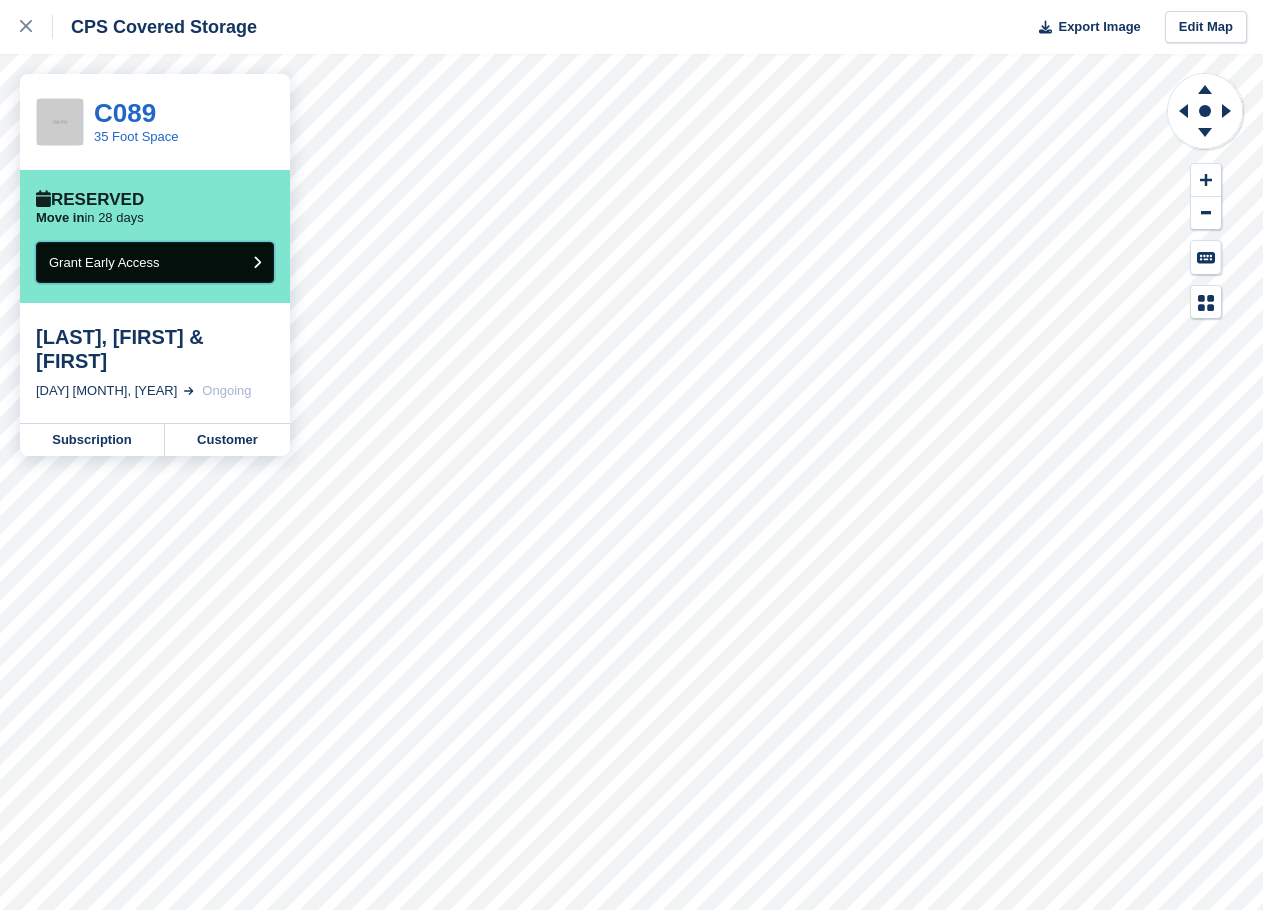 click on "Grant Early Access" at bounding box center (104, 262) 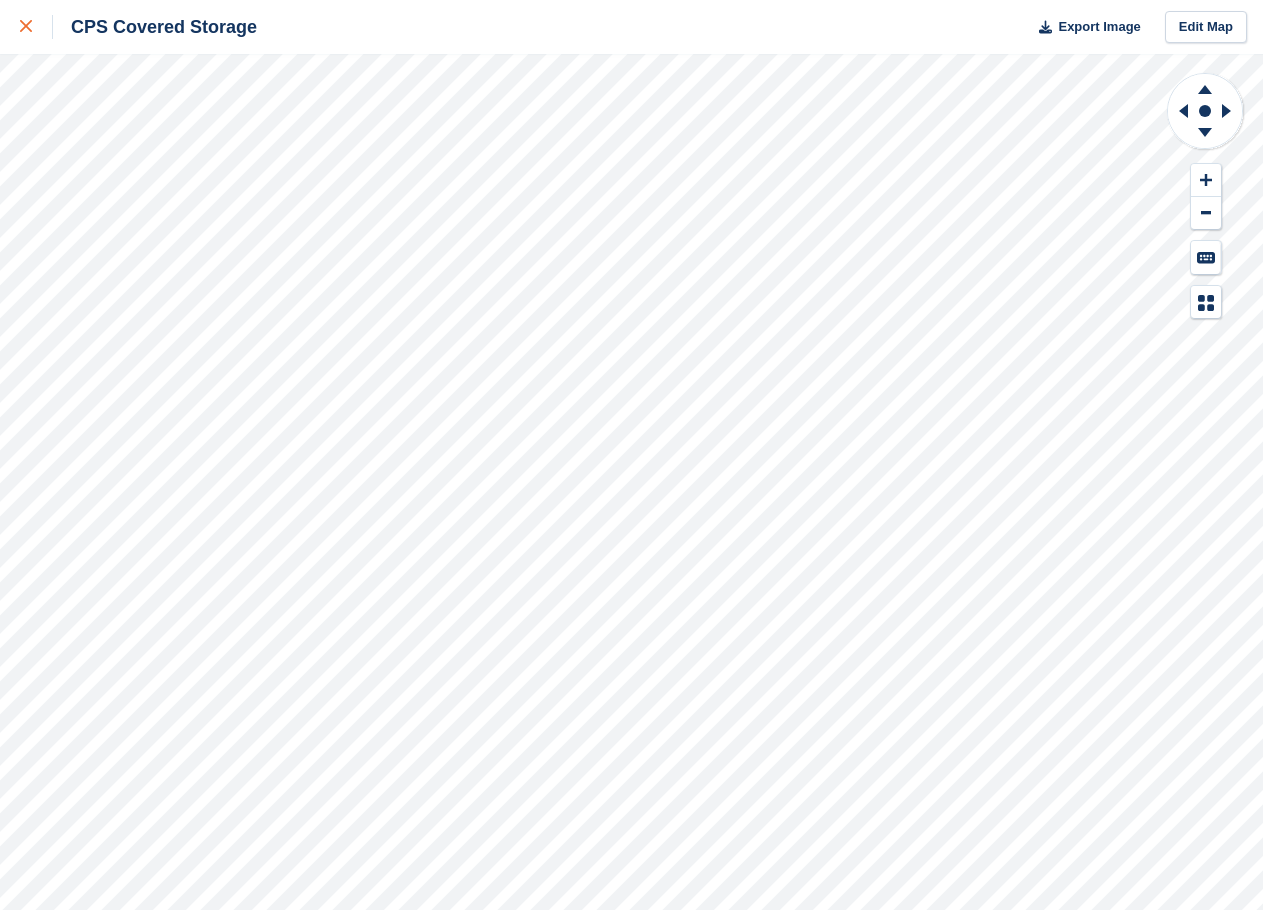 click 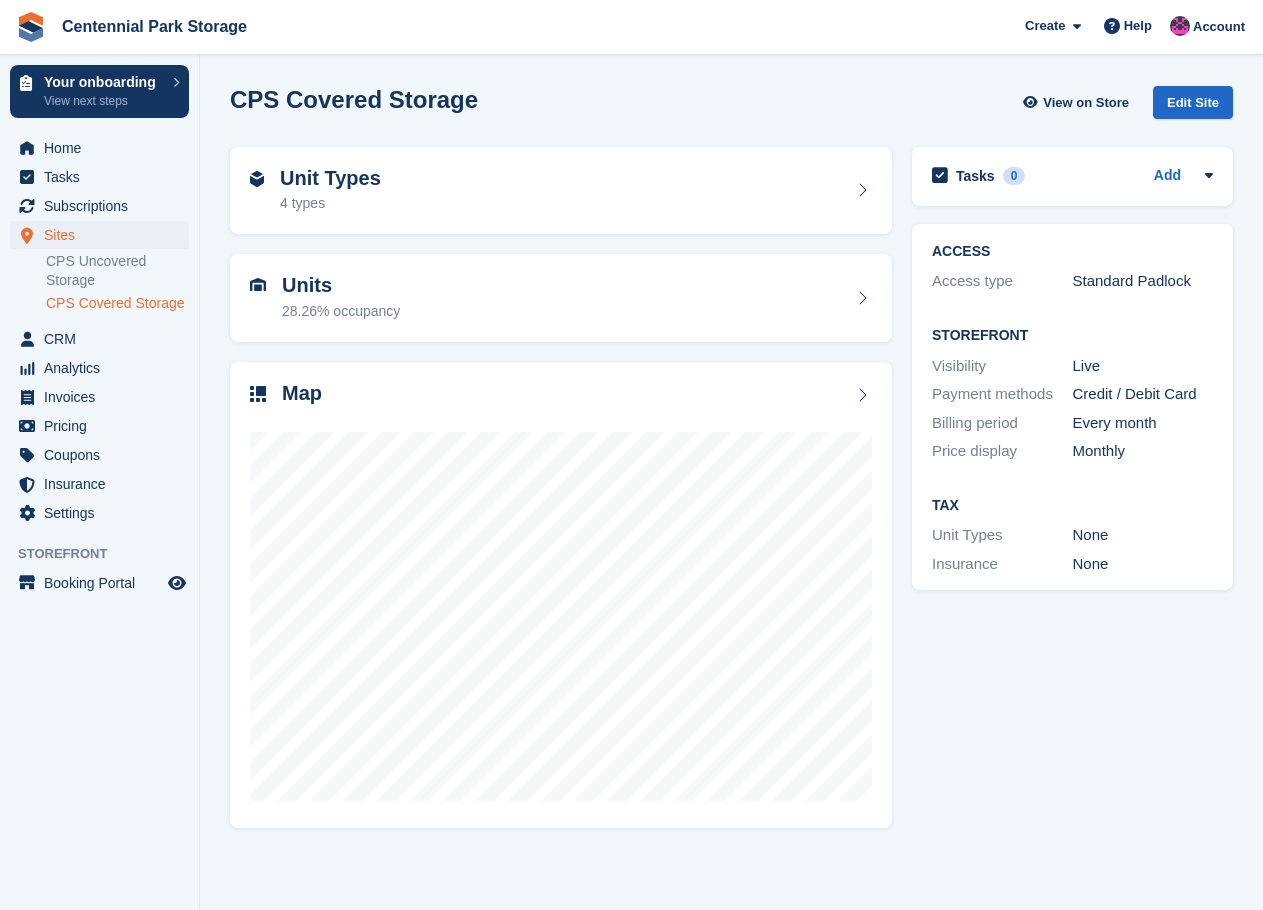 scroll, scrollTop: 0, scrollLeft: 0, axis: both 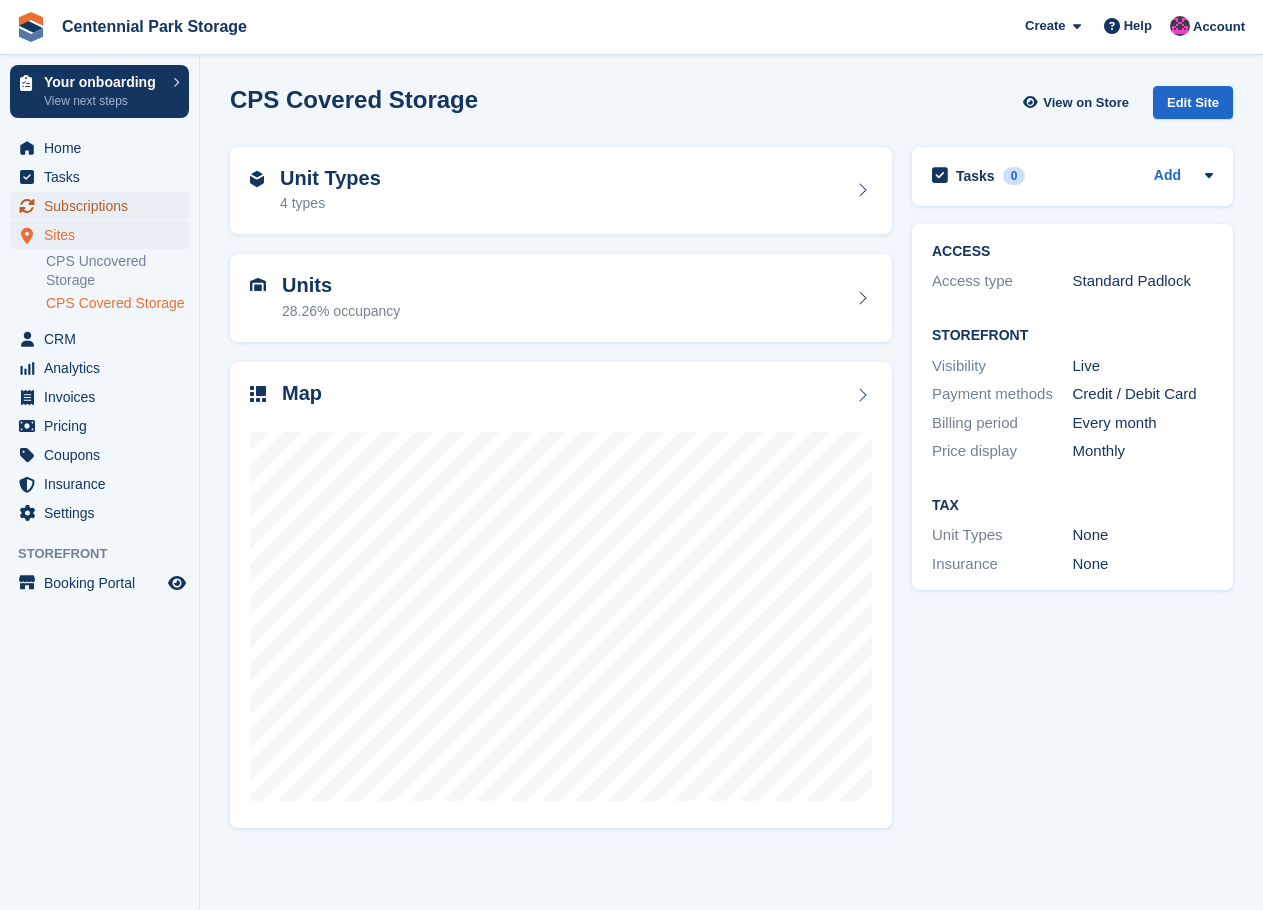 click on "Subscriptions" at bounding box center (104, 206) 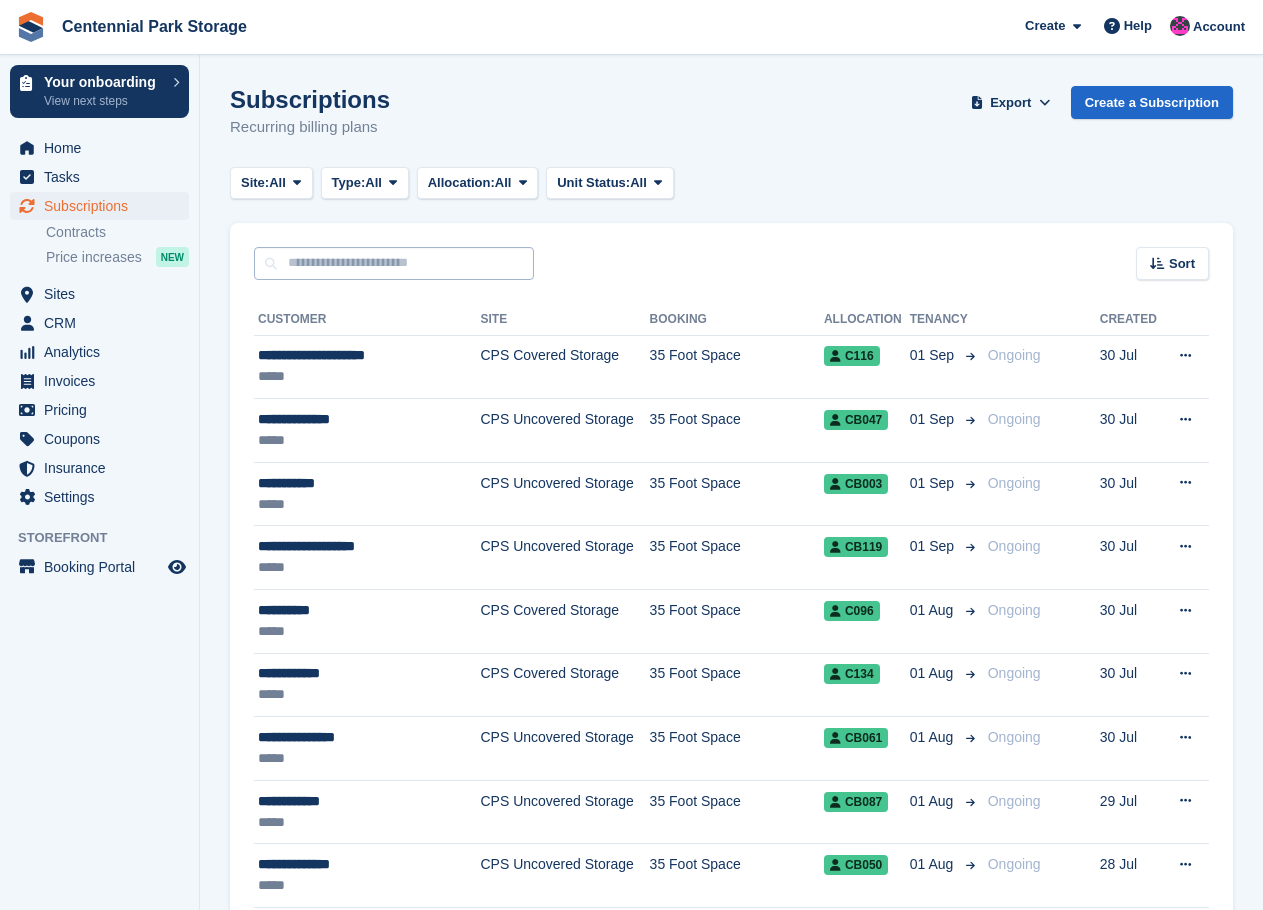 scroll, scrollTop: 0, scrollLeft: 0, axis: both 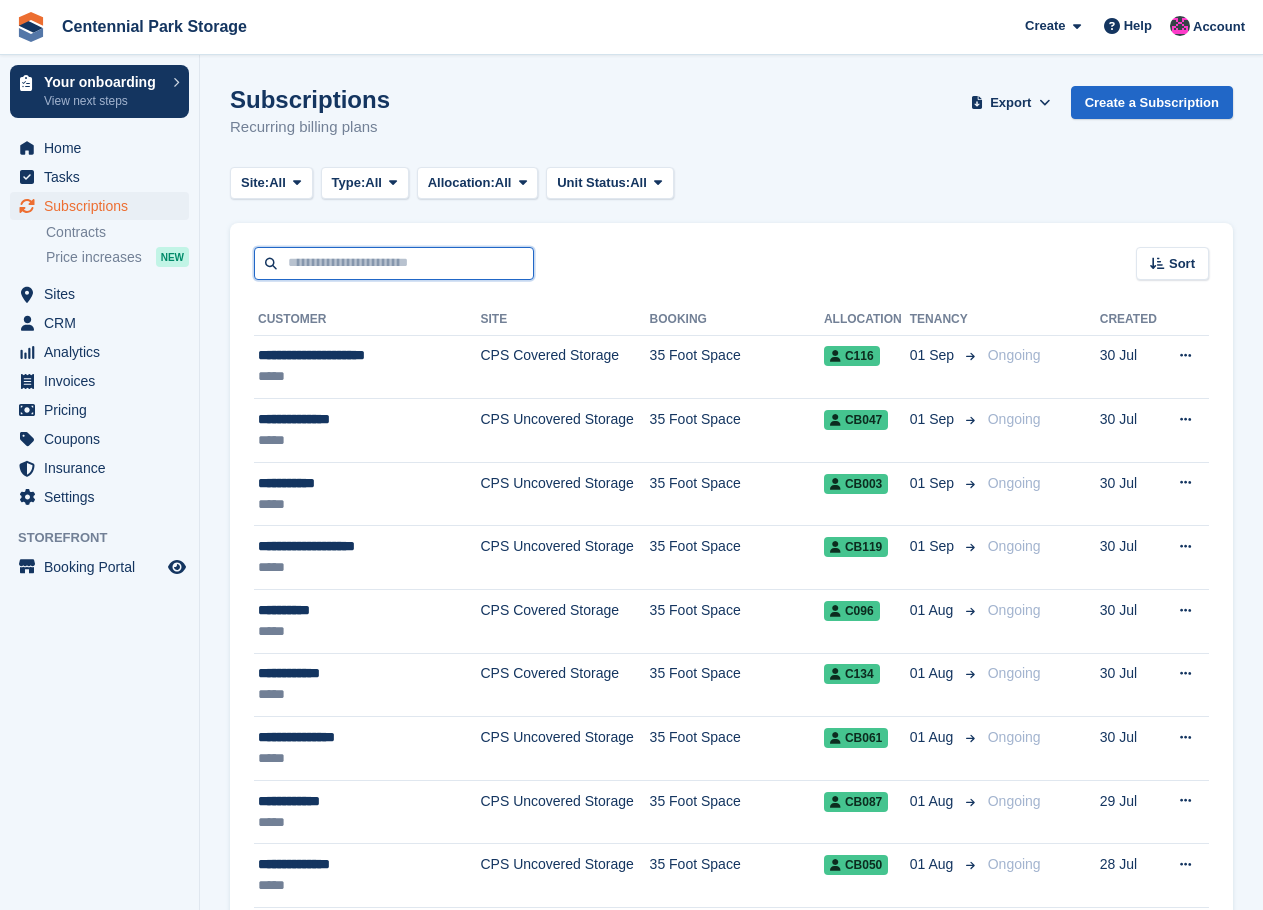 click at bounding box center [394, 263] 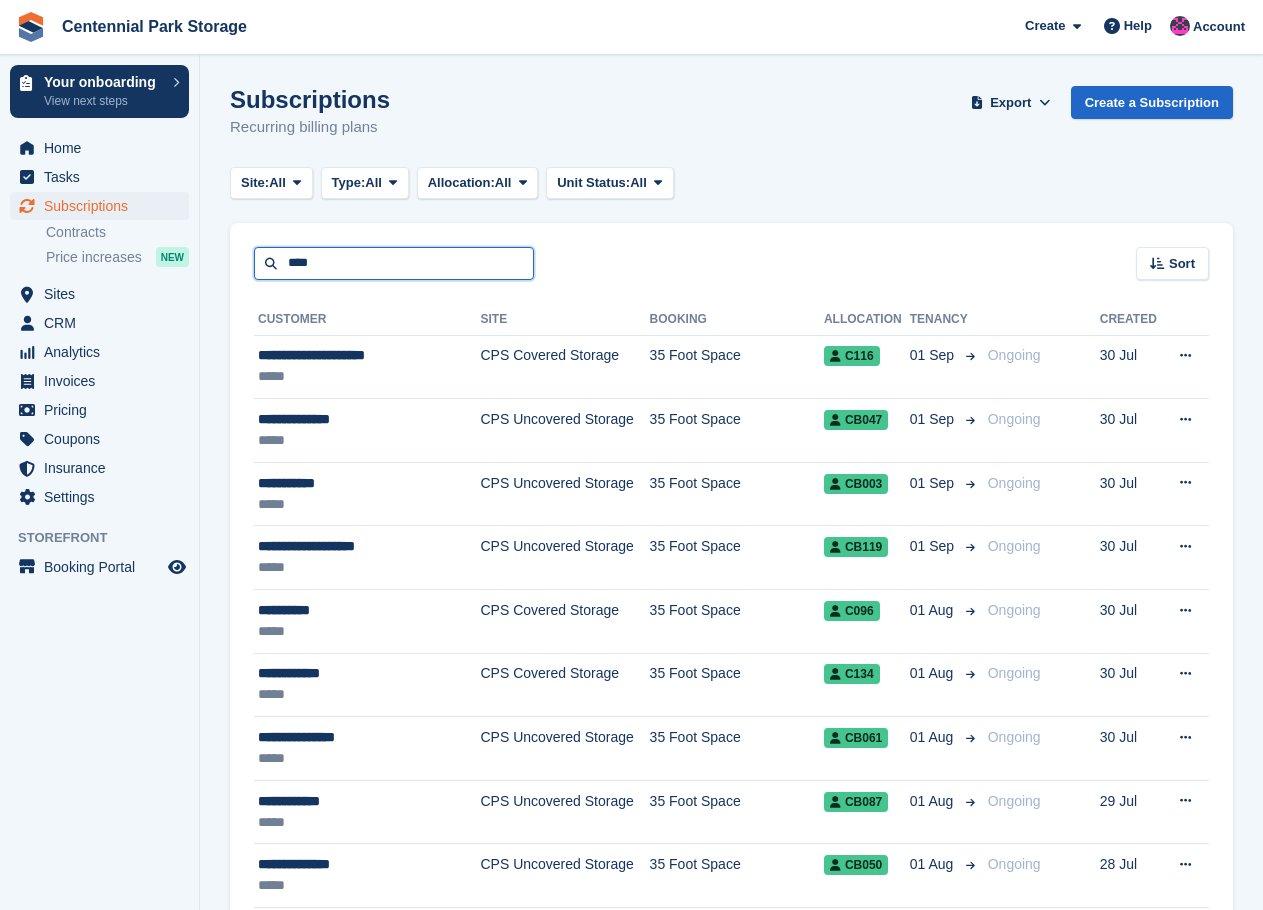type on "****" 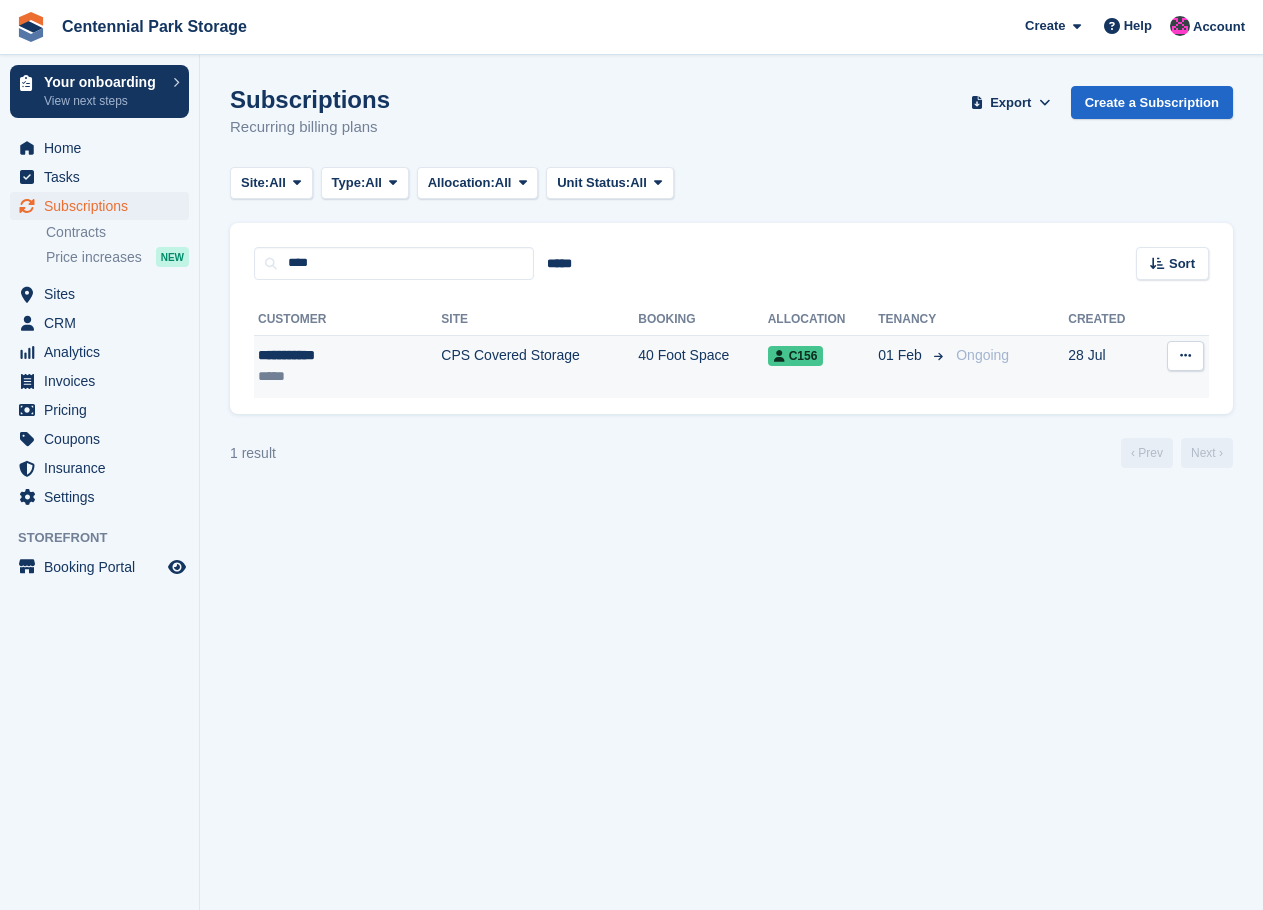 click on "CPS Covered Storage" at bounding box center [539, 366] 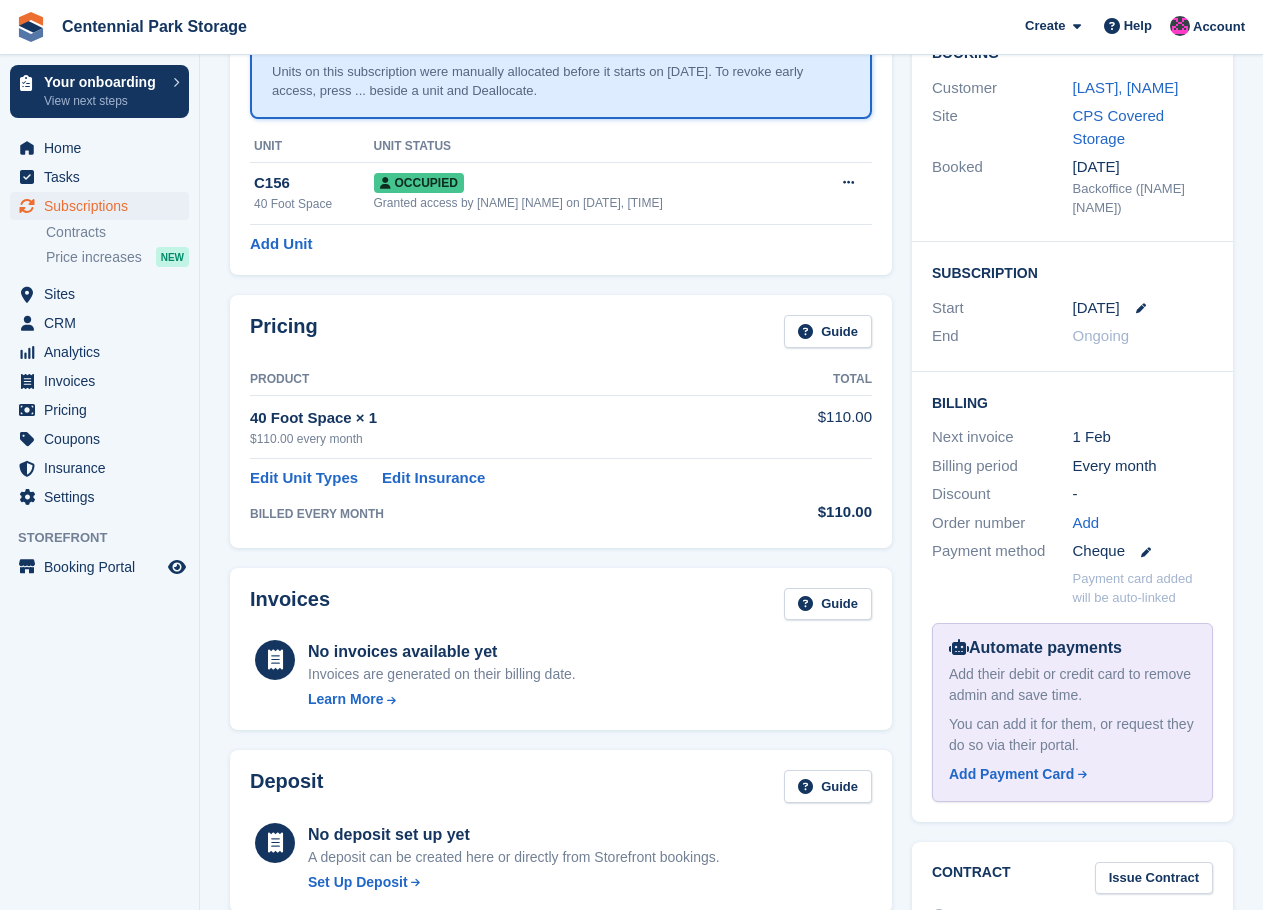 scroll, scrollTop: 200, scrollLeft: 0, axis: vertical 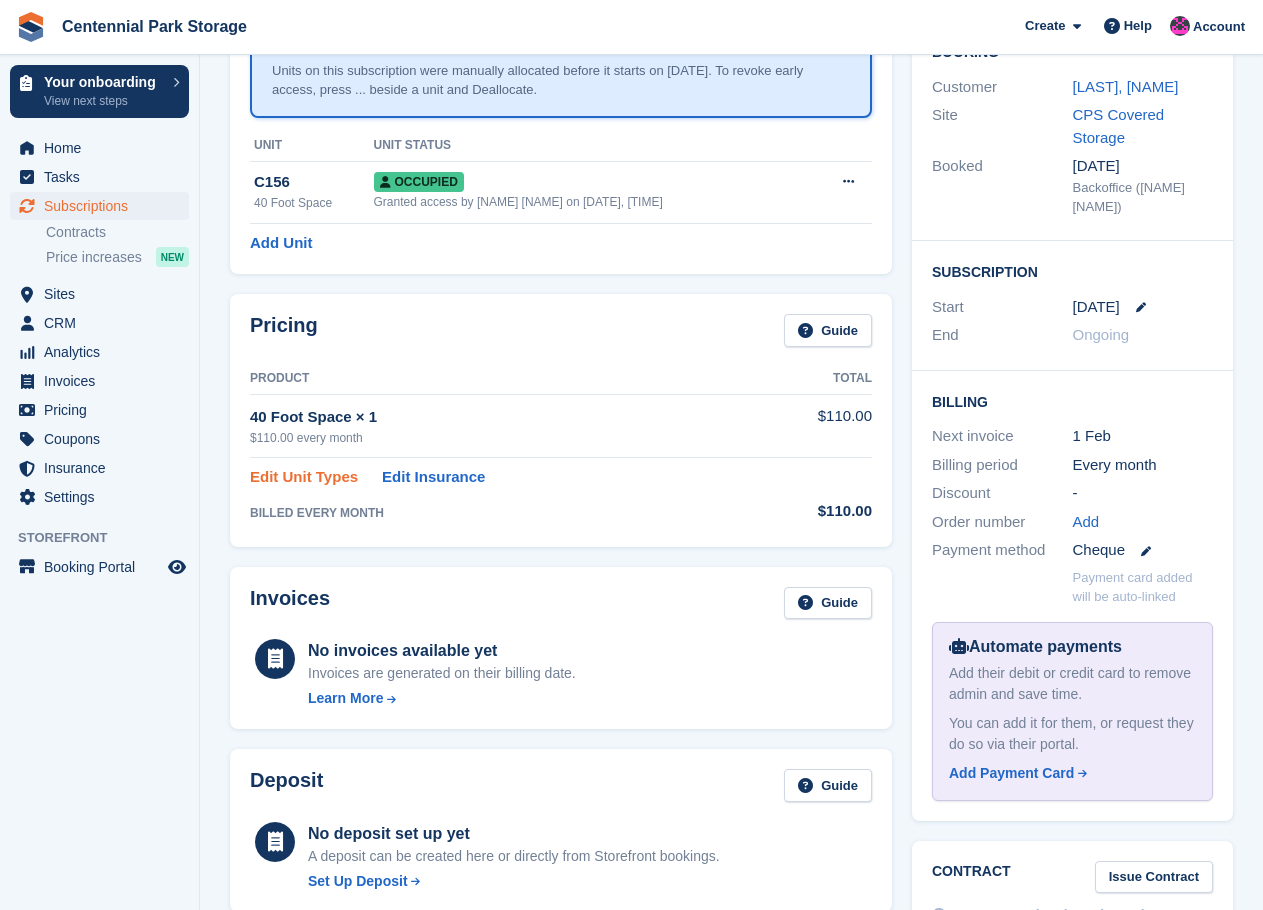 click on "Edit Unit Types" at bounding box center (304, 477) 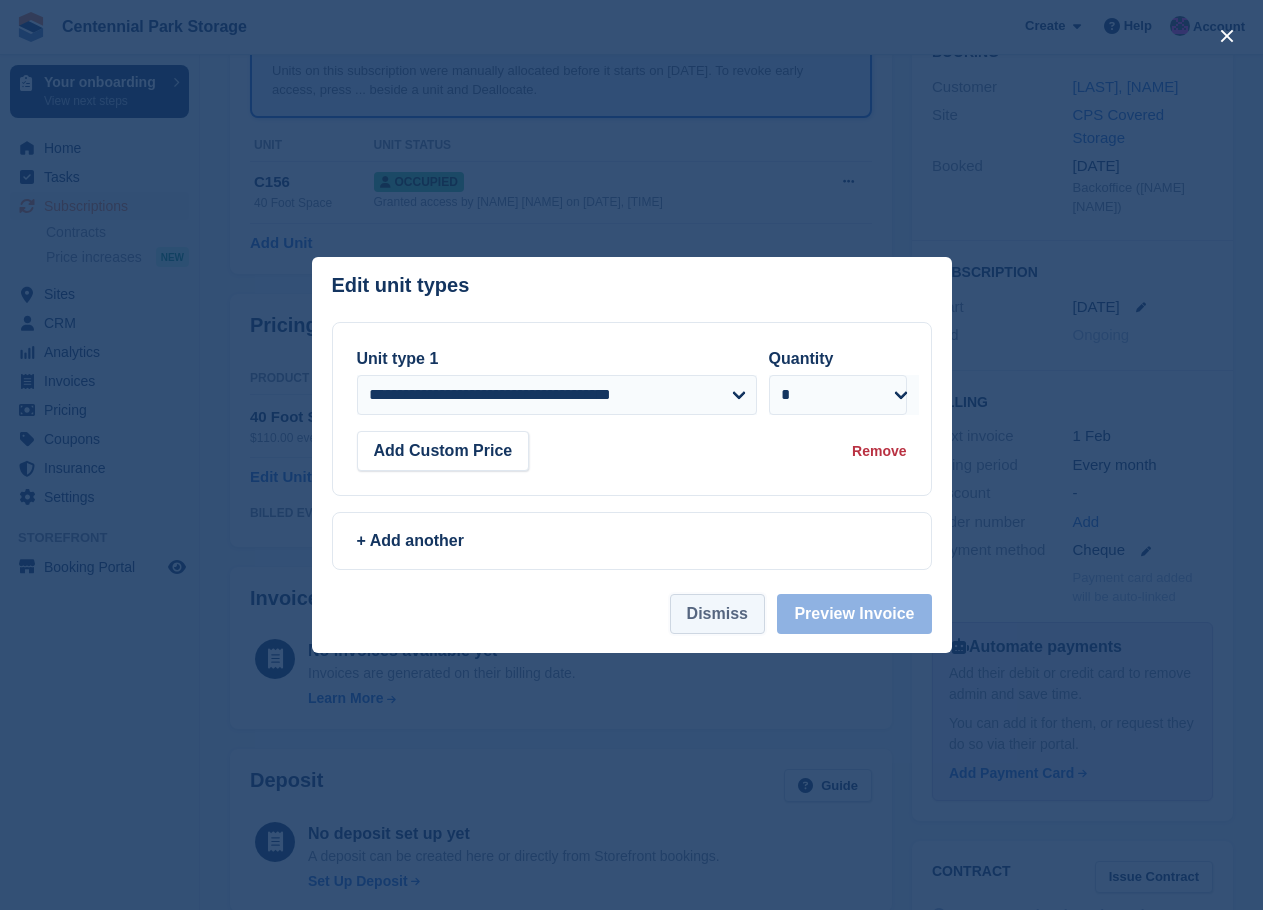 click on "Dismiss" at bounding box center [717, 614] 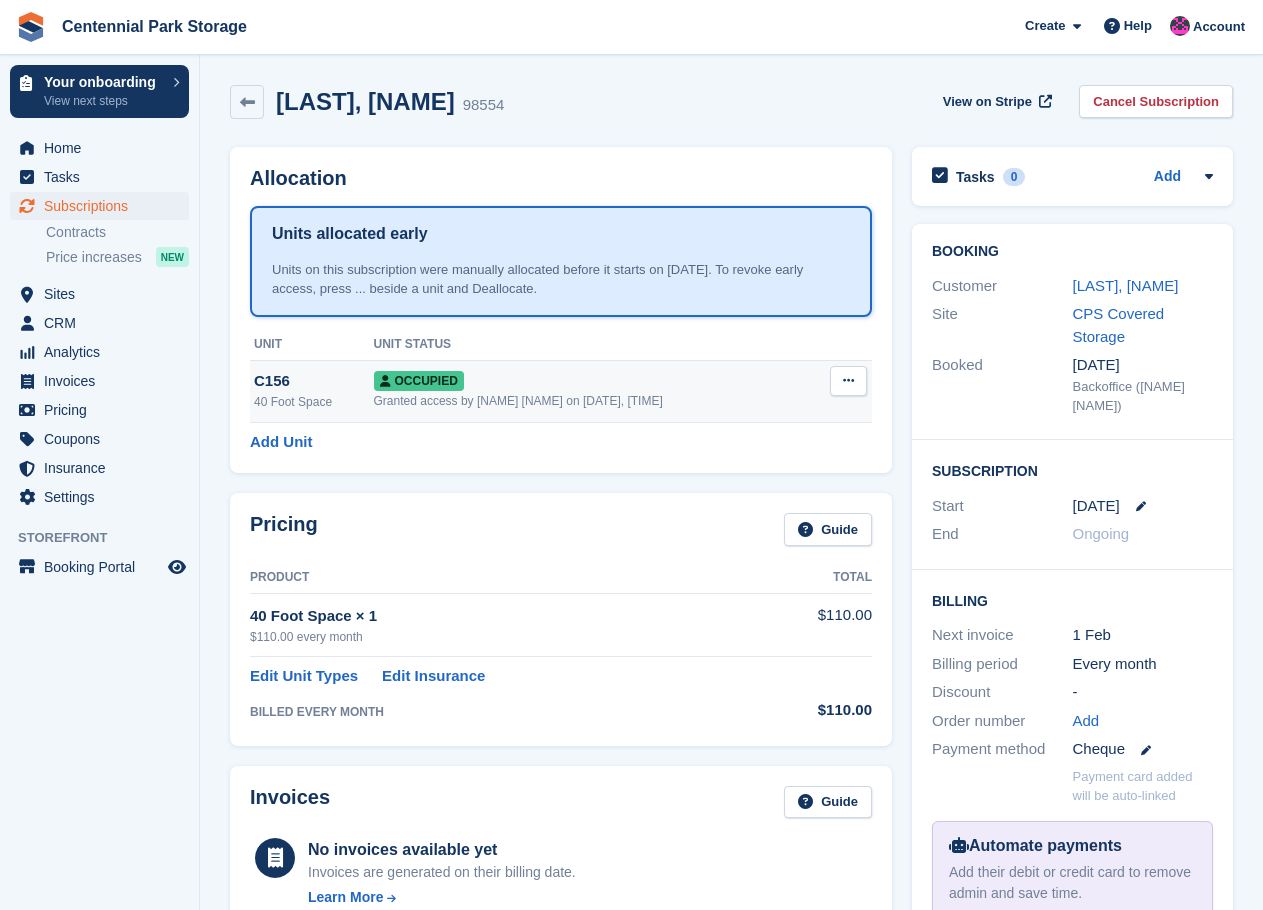 scroll, scrollTop: 0, scrollLeft: 0, axis: both 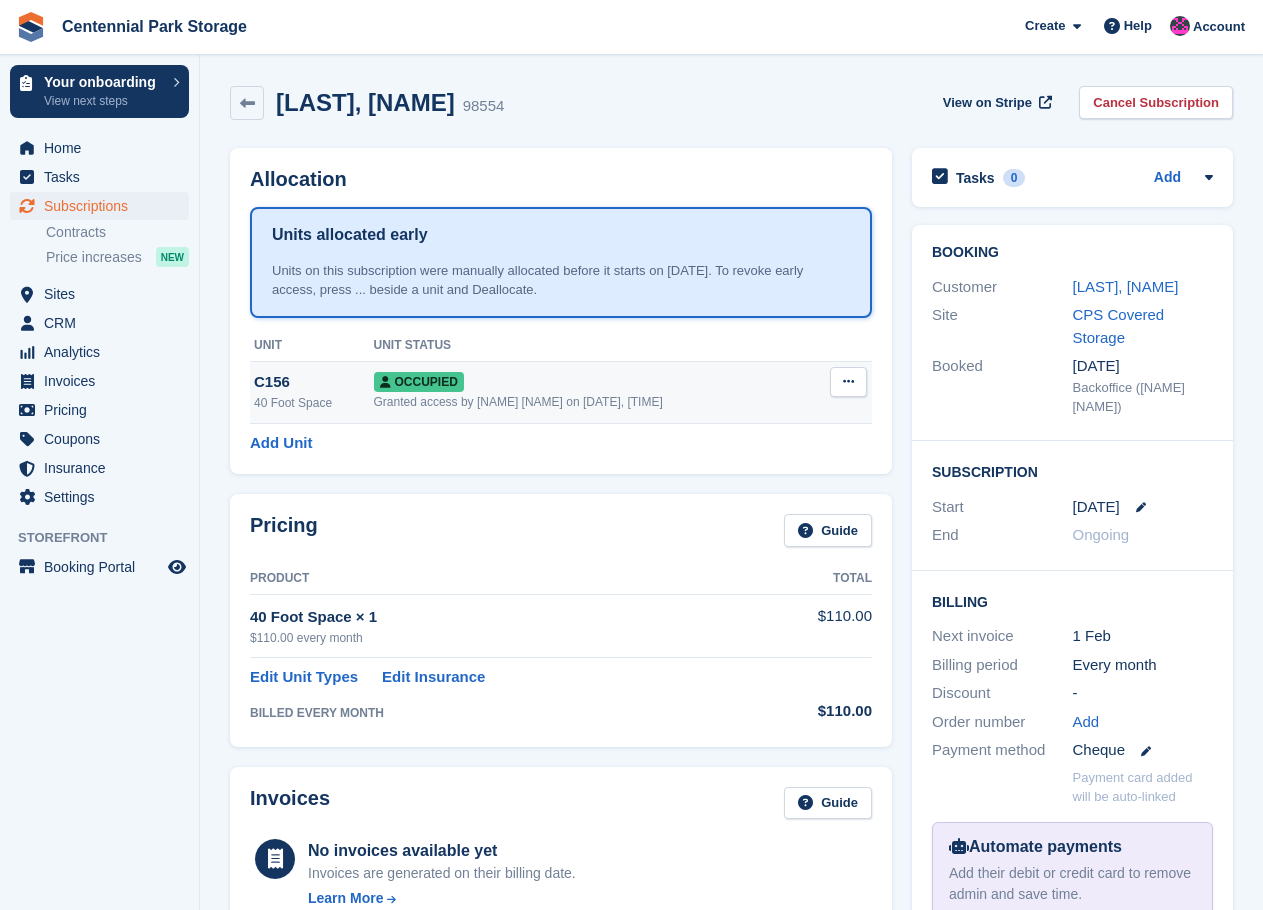 click at bounding box center (848, 381) 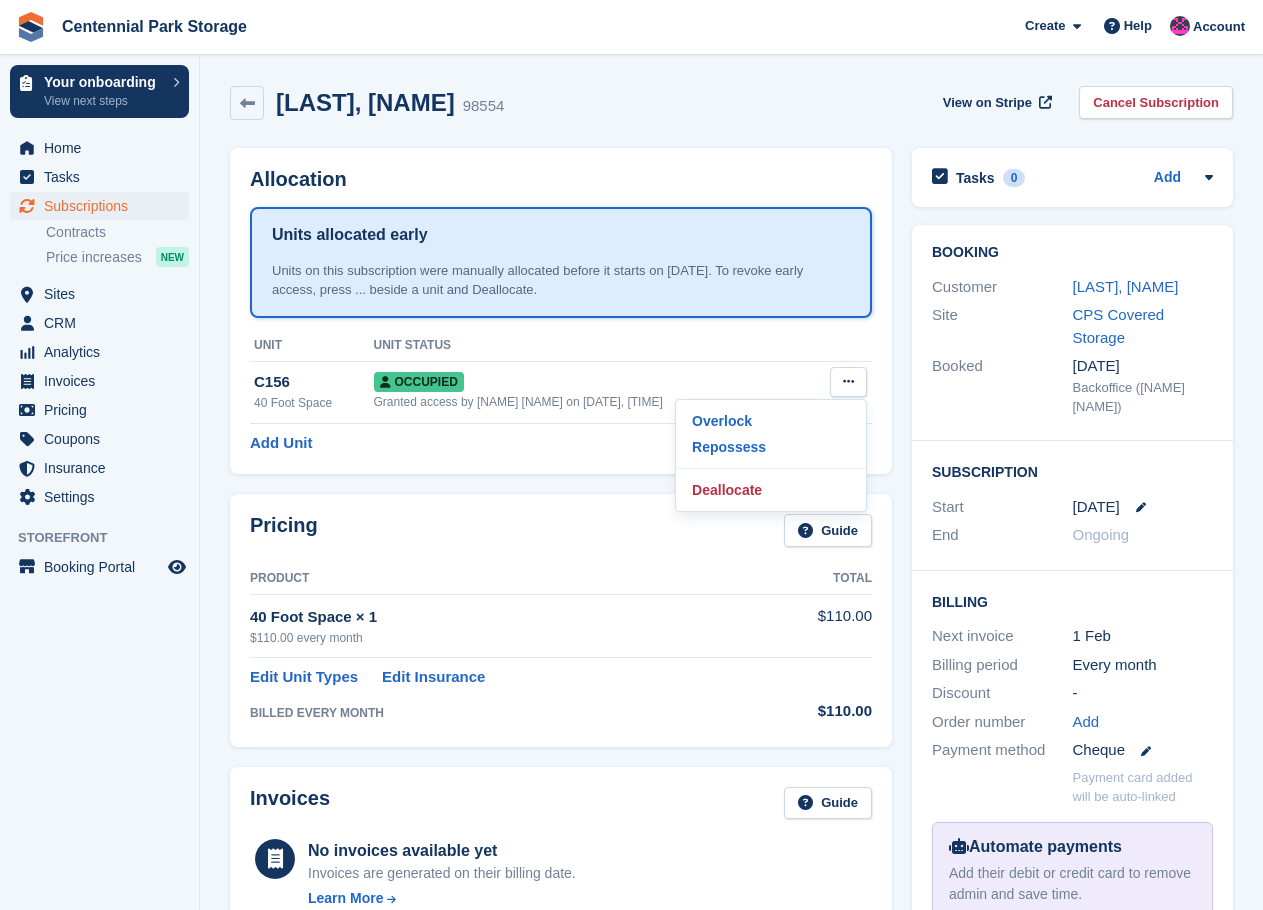 click on "Allocation
Units allocated early
Units on this subscription were manually allocated before it starts on  1 Feb, 2026. To revoke early access, press ... beside a unit and Deallocate.
Unit
Unit Status
C156
40 Foot Space
Occupied
Granted access by Jantz Morgan on 30th Jul,   6:06 PM
Overlock
Repossess
Deallocate
Add Unit" at bounding box center [561, 311] 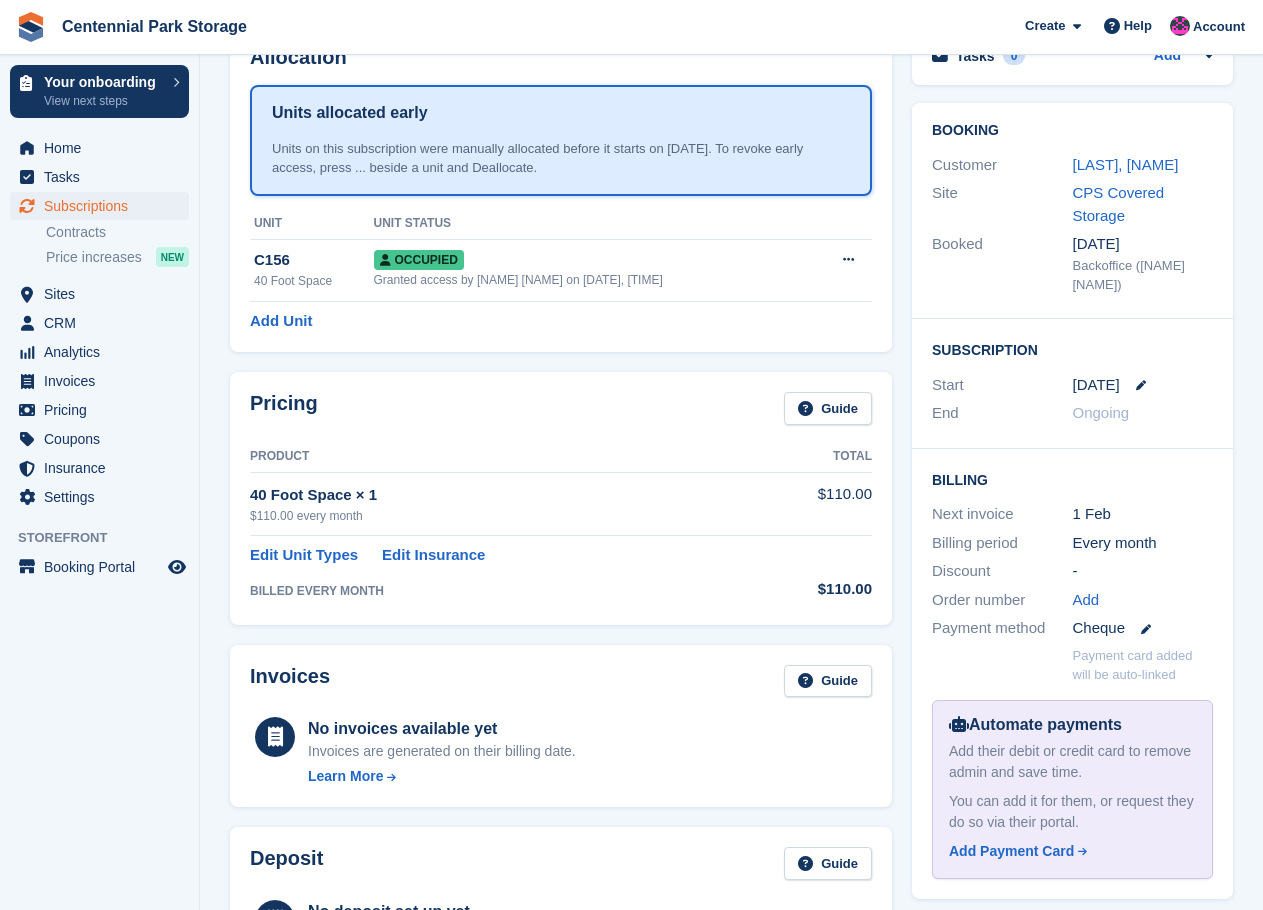 scroll, scrollTop: 0, scrollLeft: 0, axis: both 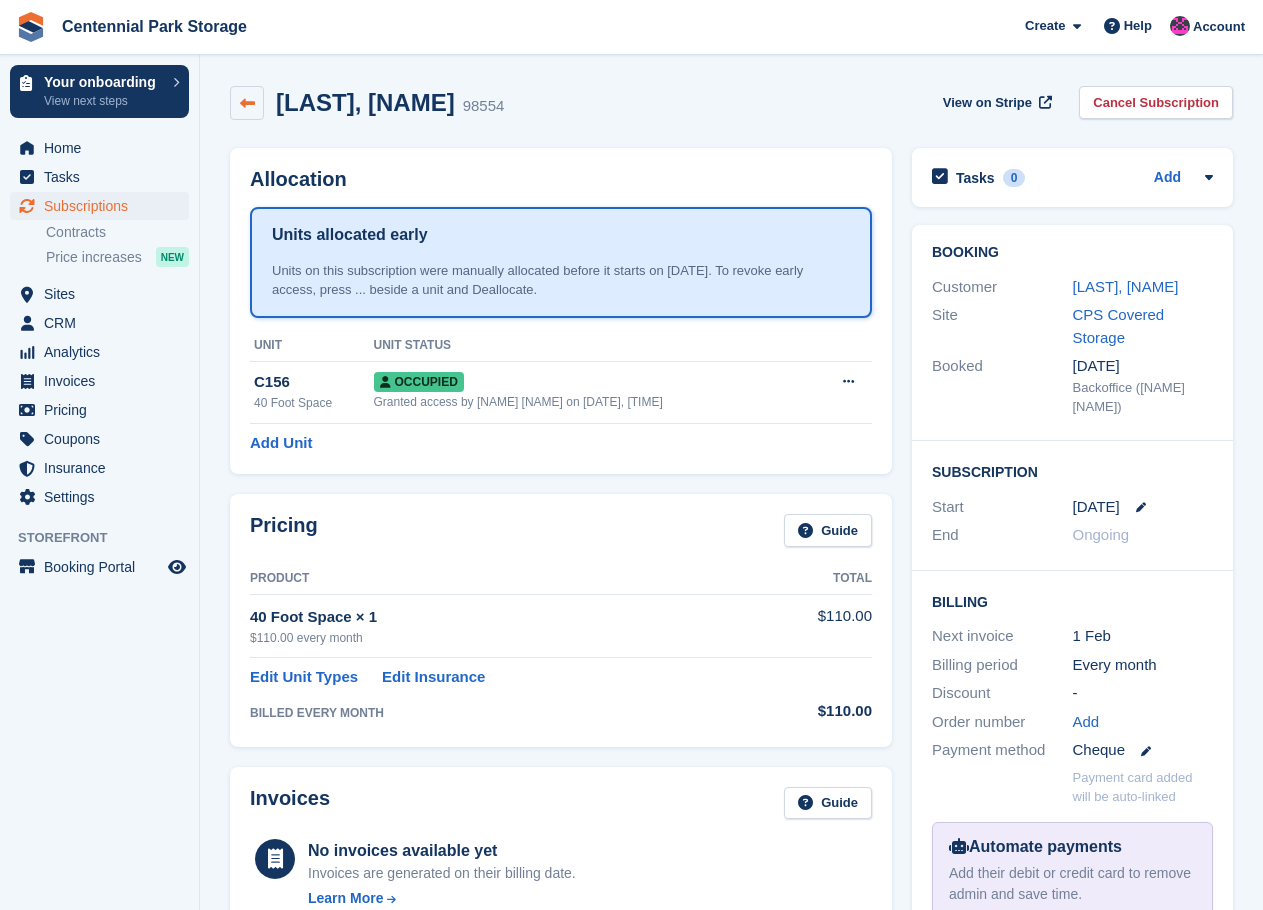 click at bounding box center (247, 103) 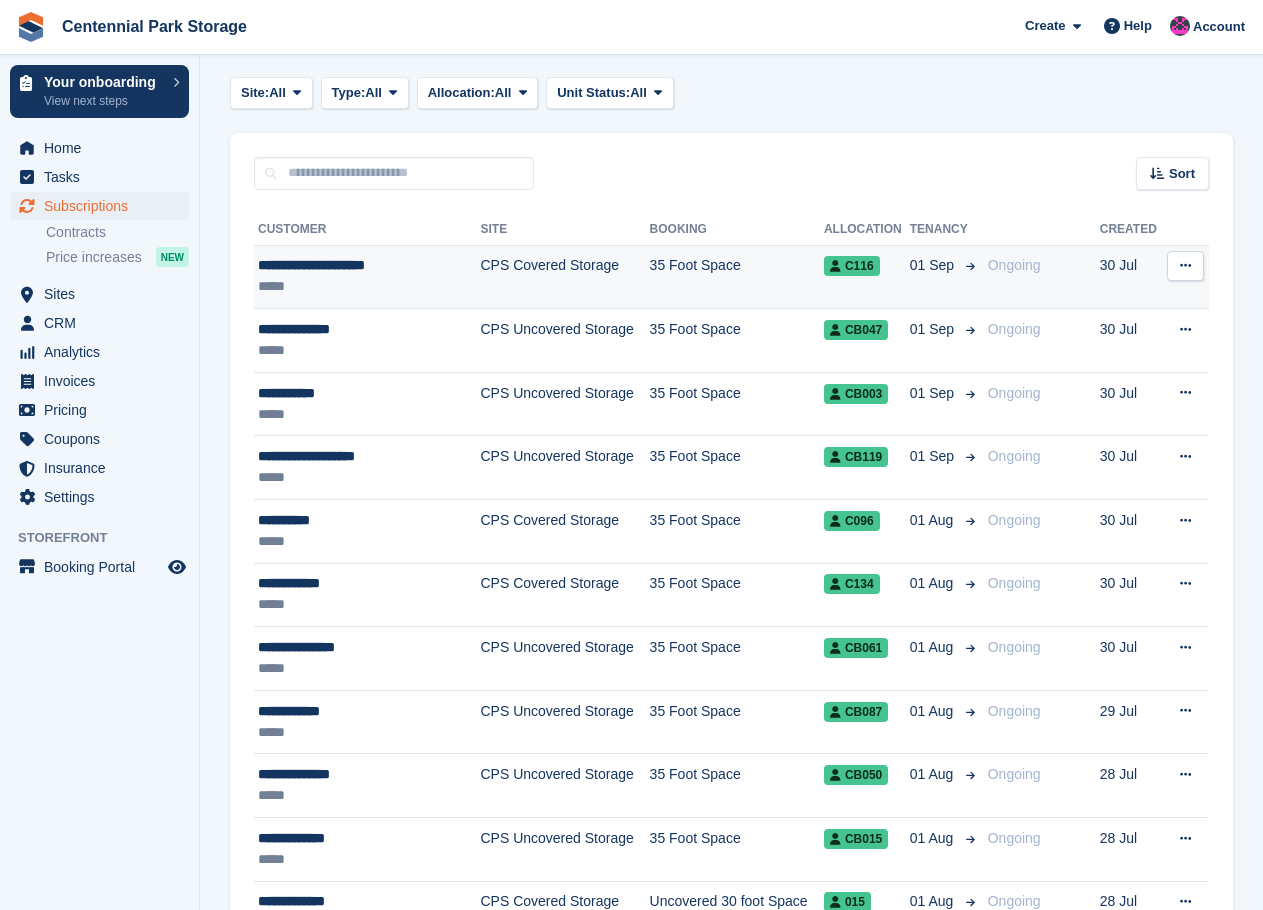 scroll, scrollTop: 0, scrollLeft: 0, axis: both 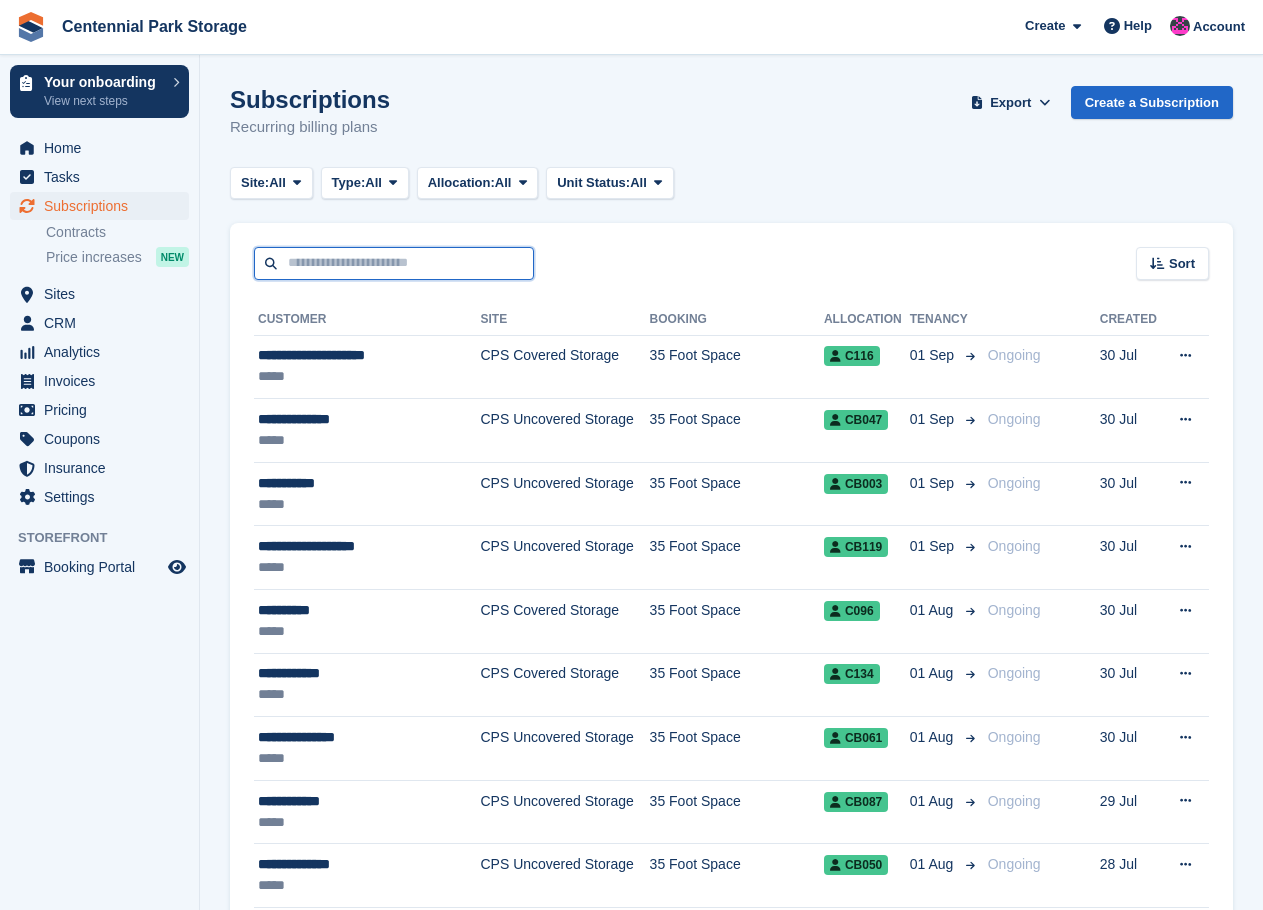 click at bounding box center (394, 263) 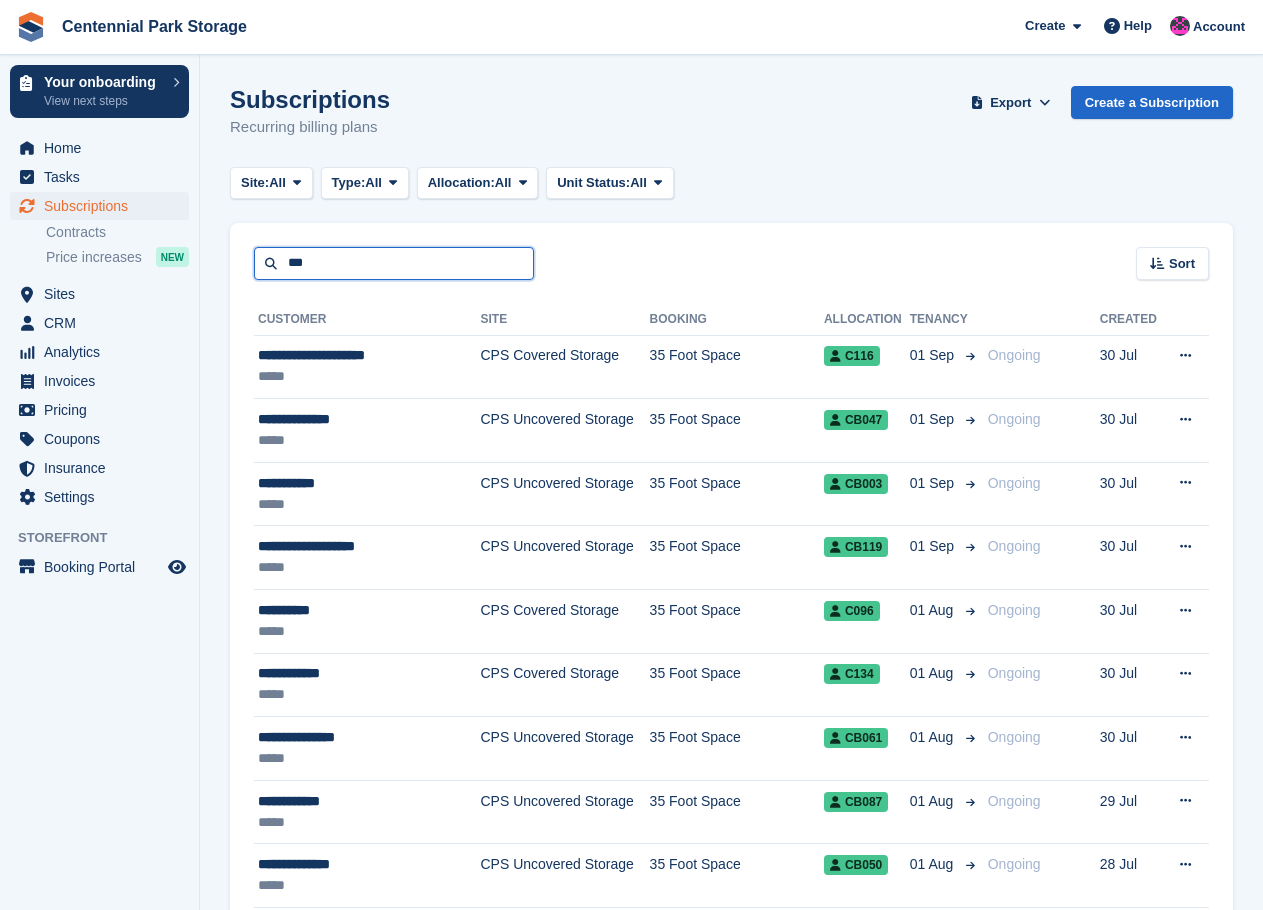 type on "***" 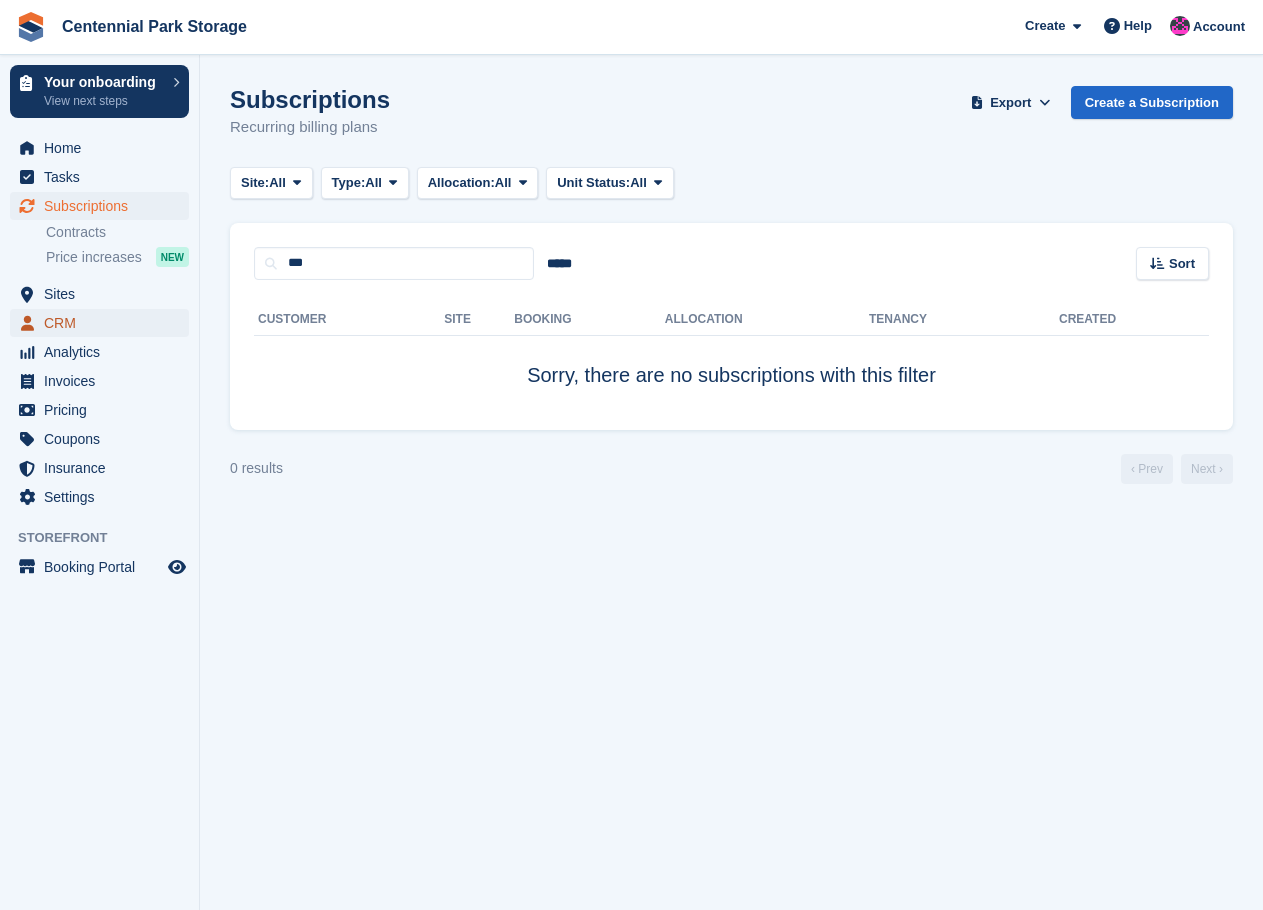 click on "CRM" at bounding box center [104, 323] 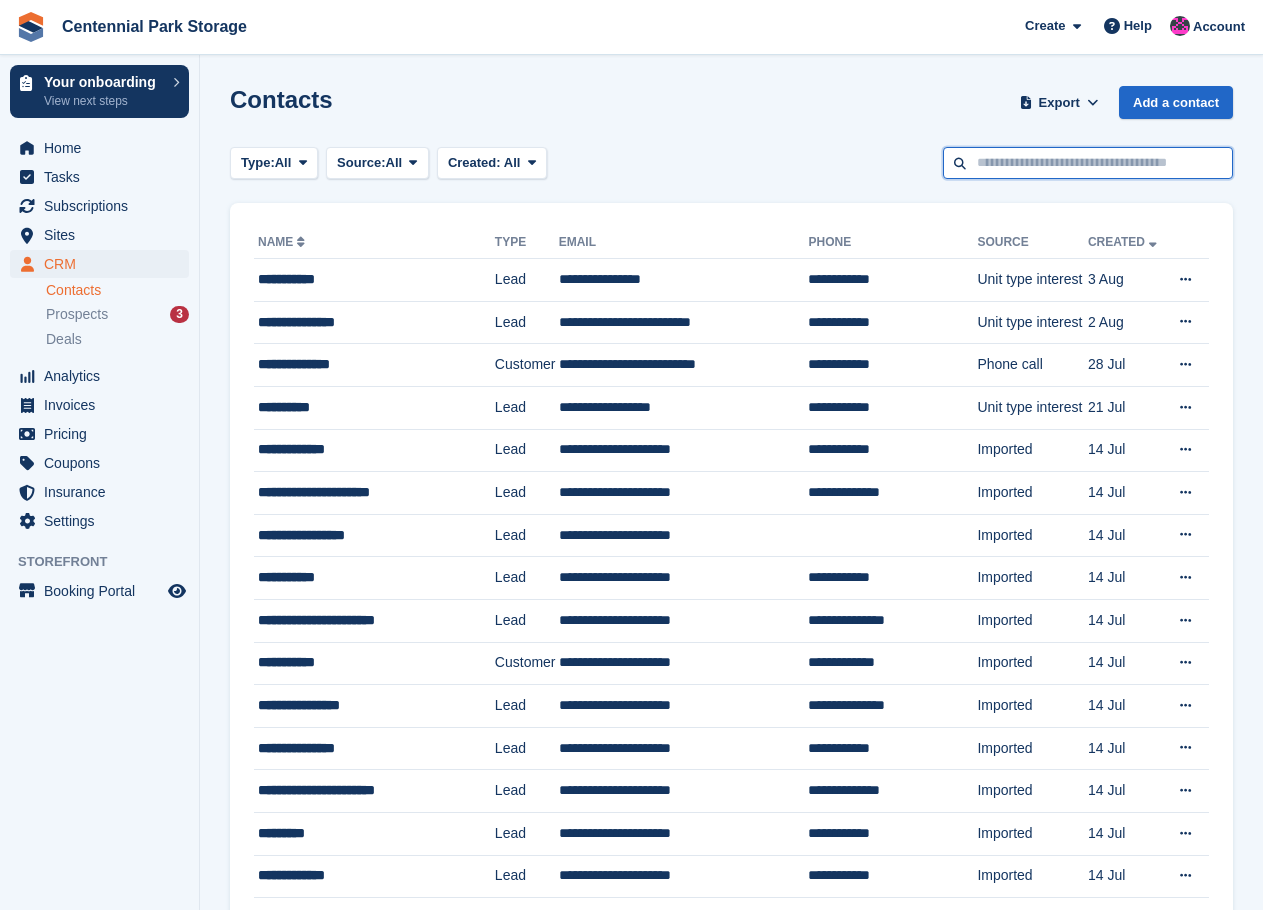 click at bounding box center (1088, 163) 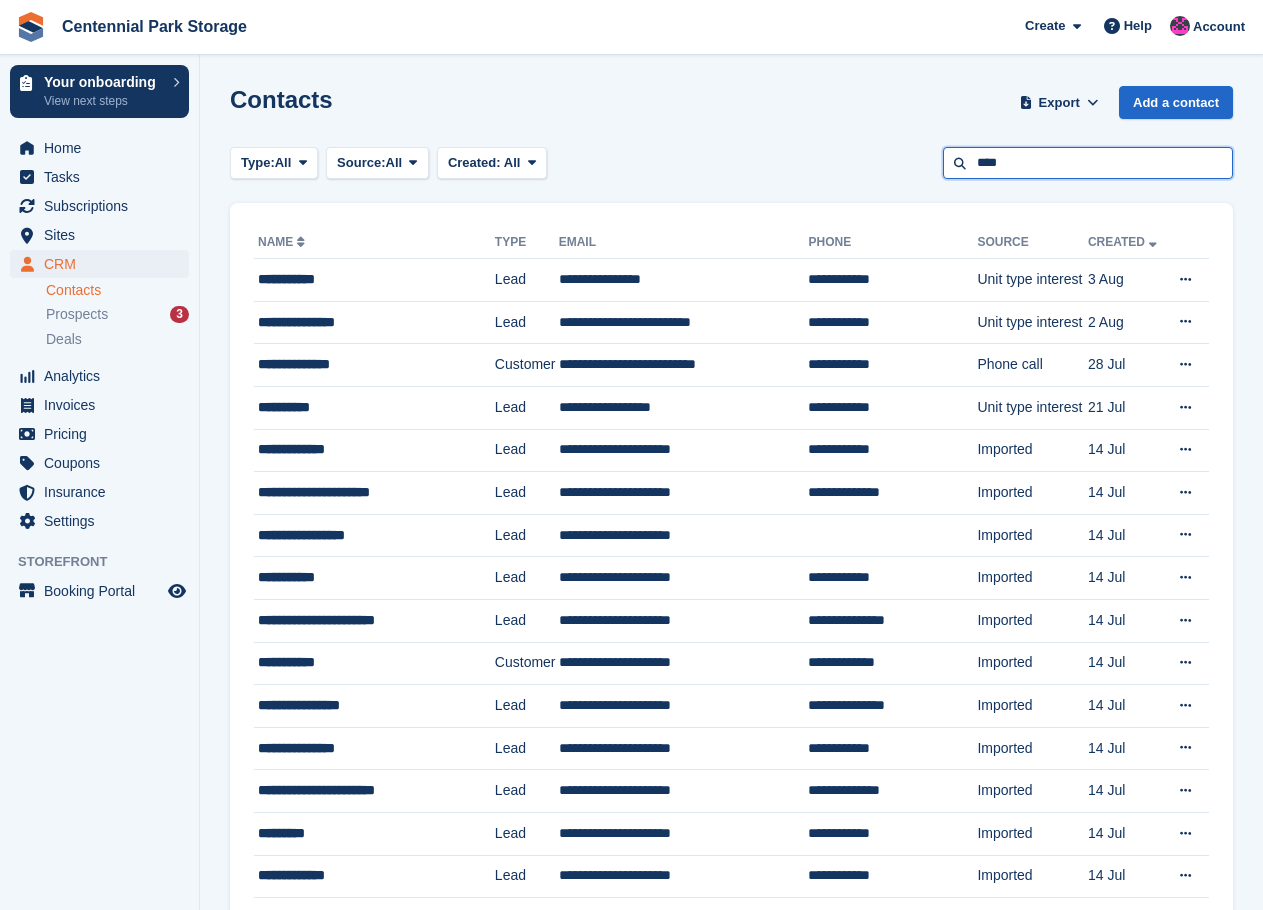 type on "****" 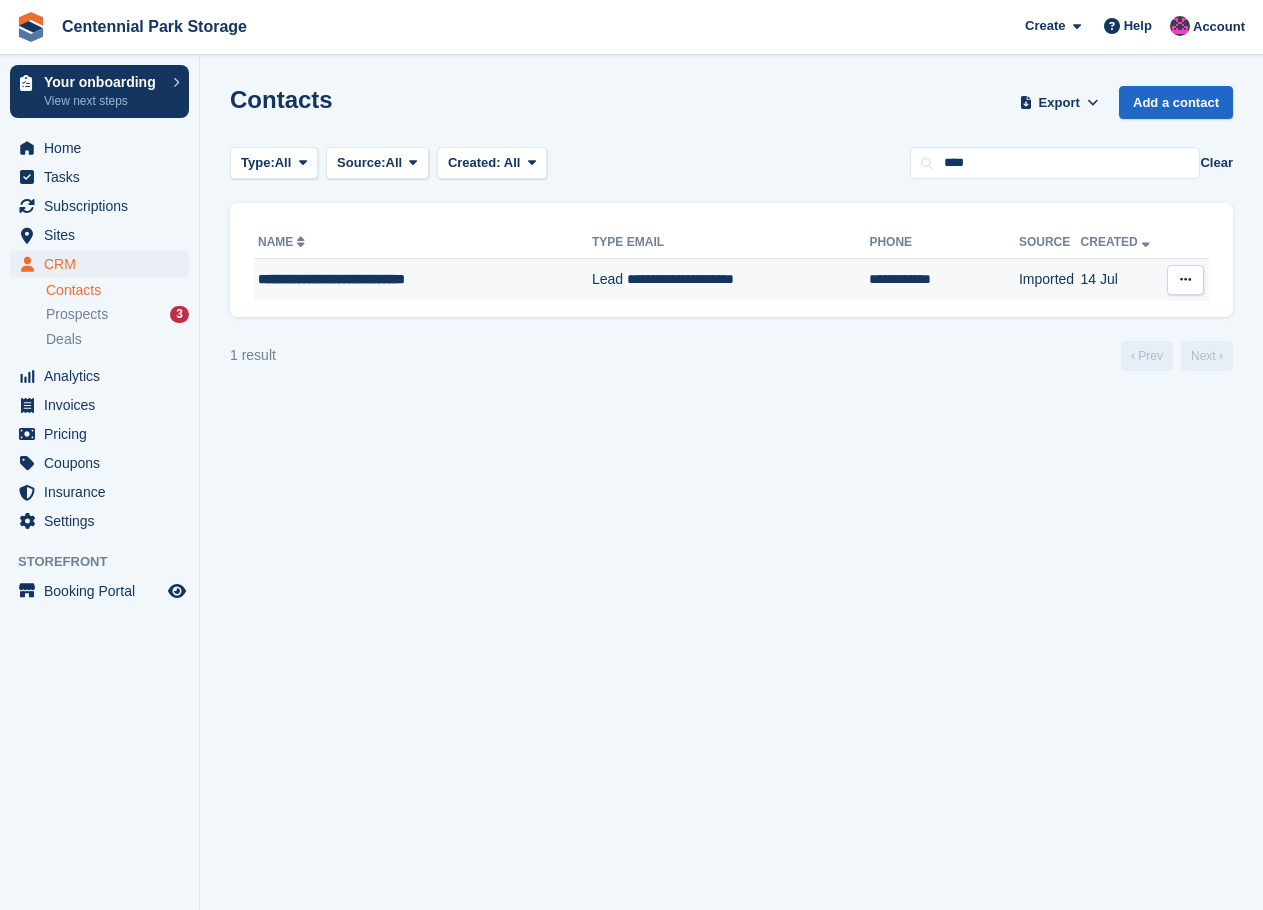 click on "**********" at bounding box center (423, 280) 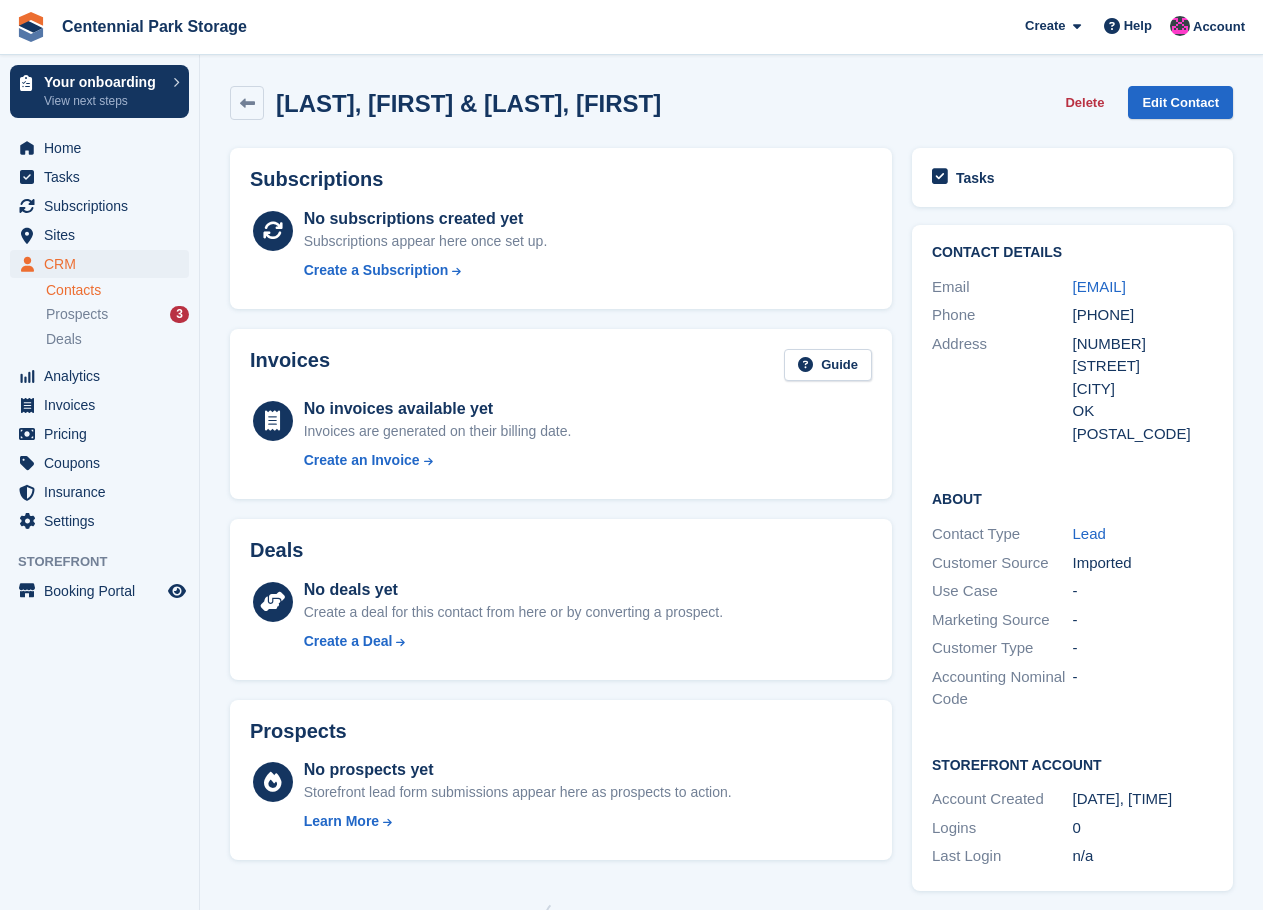 scroll, scrollTop: 0, scrollLeft: 0, axis: both 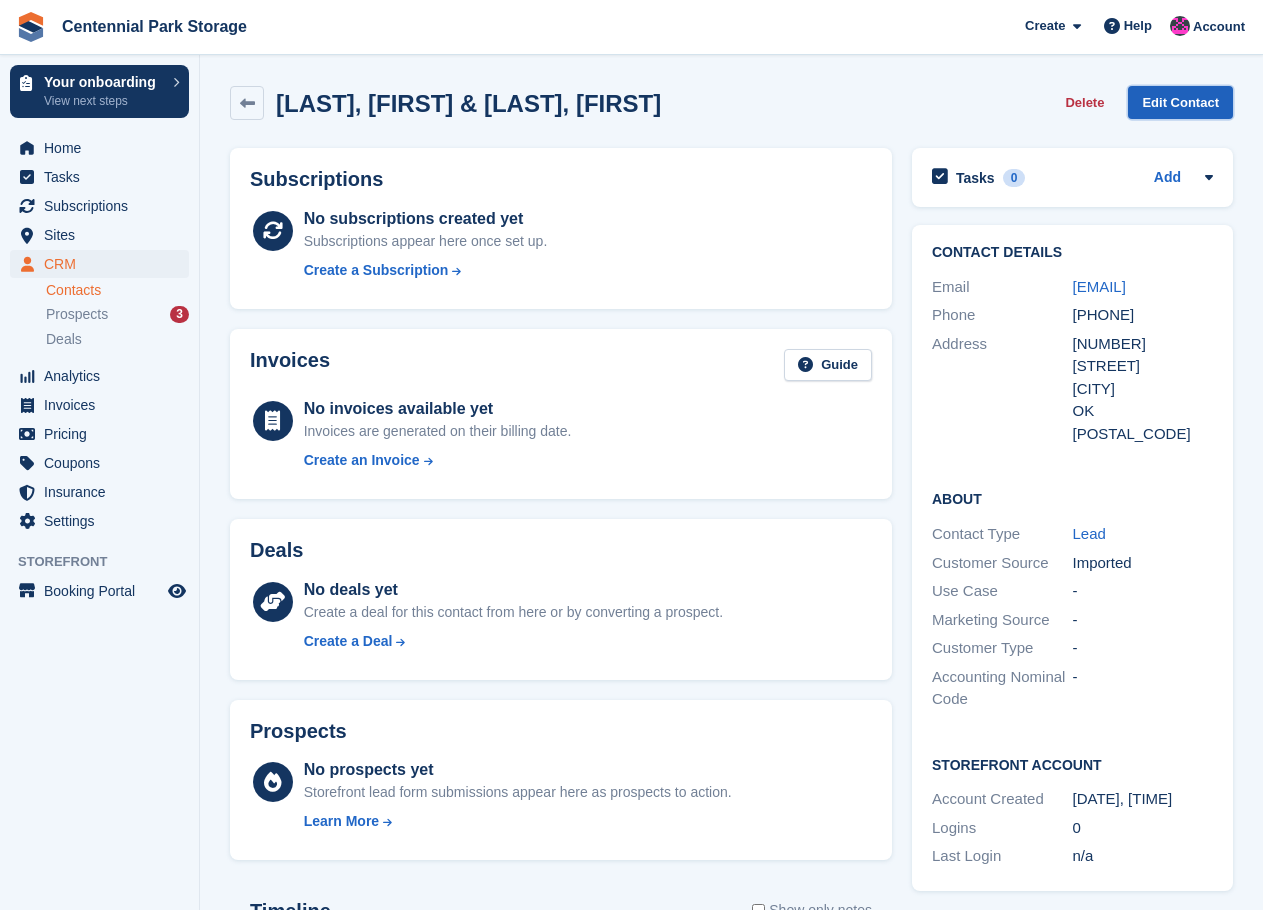 click on "Edit Contact" at bounding box center [1180, 102] 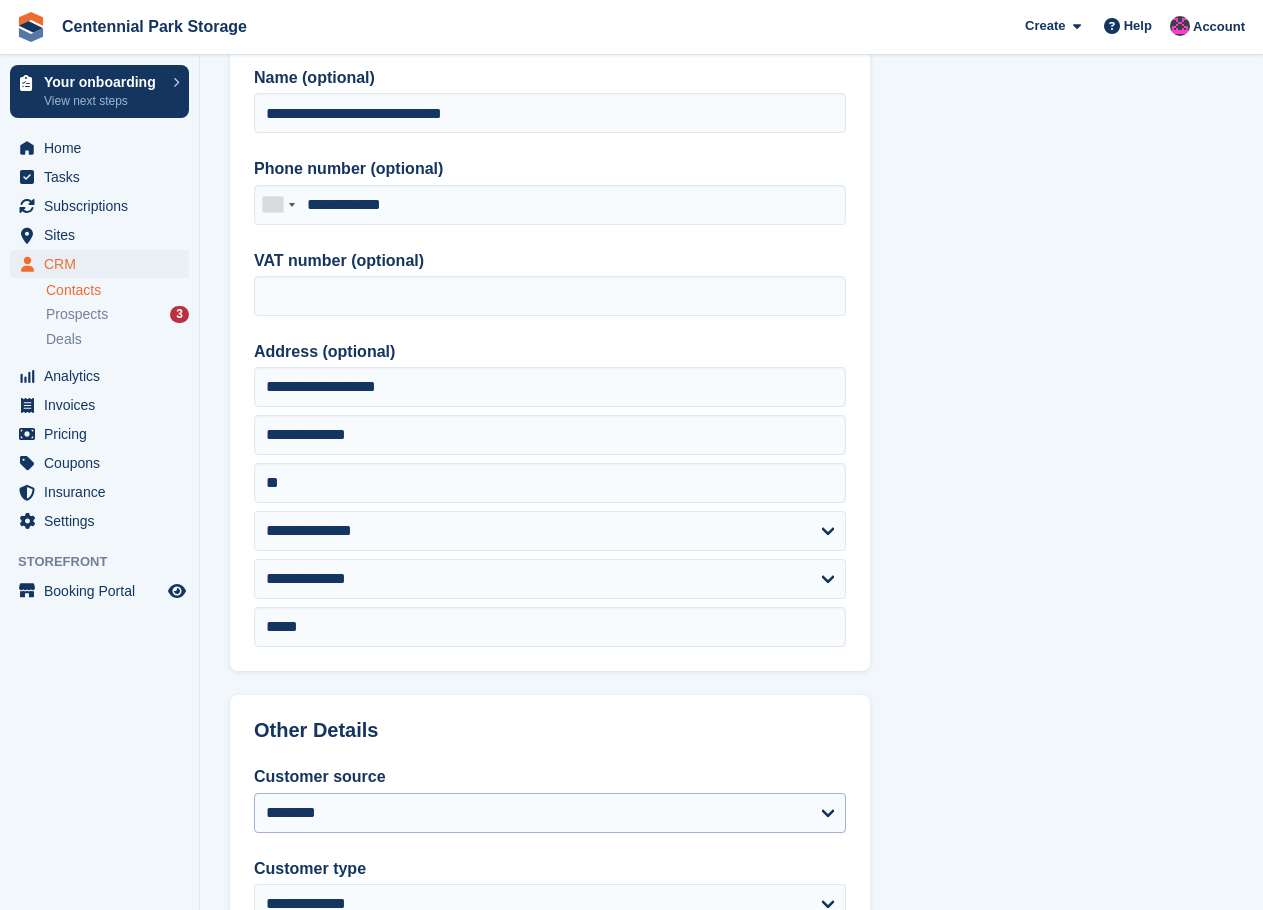scroll, scrollTop: 0, scrollLeft: 0, axis: both 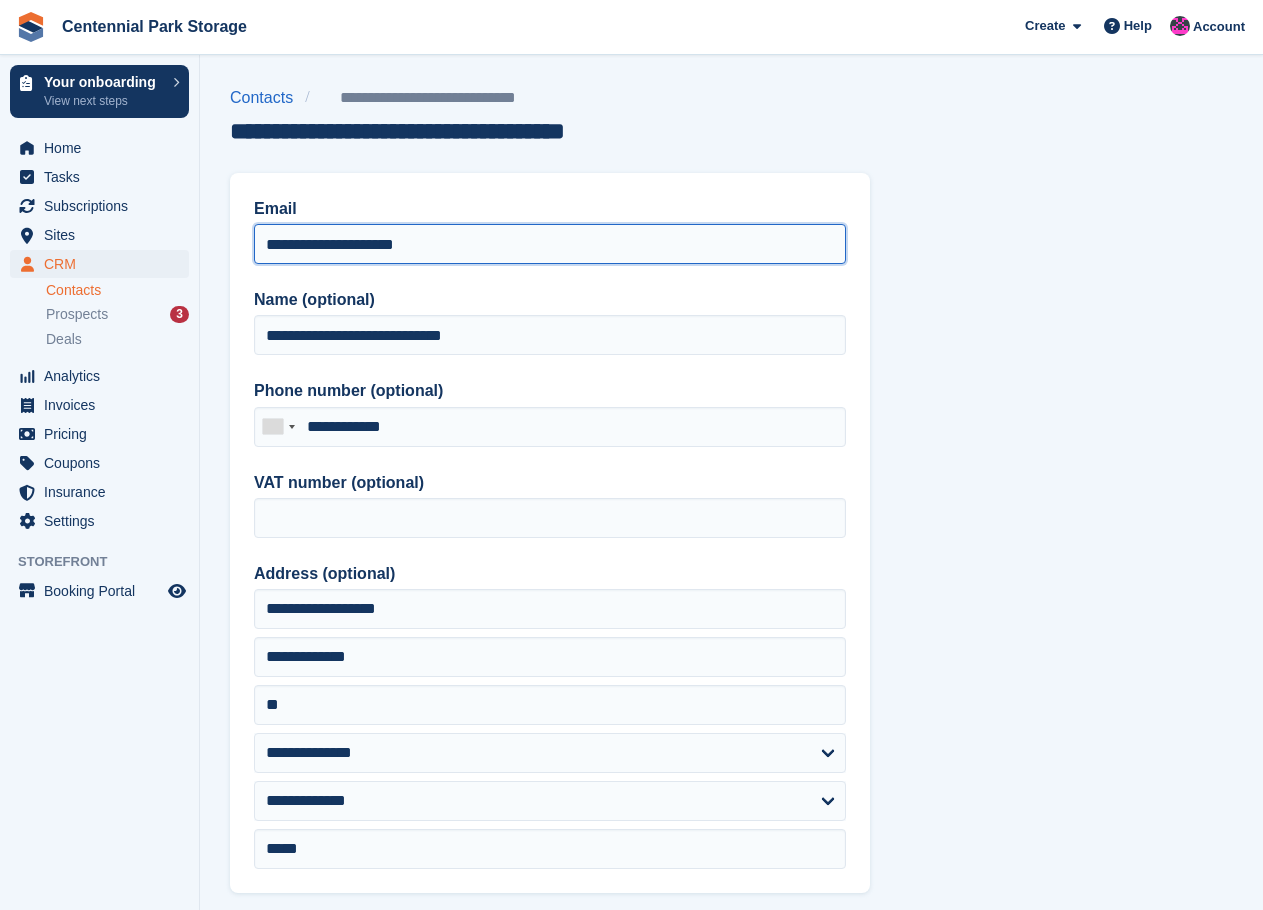 drag, startPoint x: 486, startPoint y: 247, endPoint x: 220, endPoint y: 252, distance: 266.047 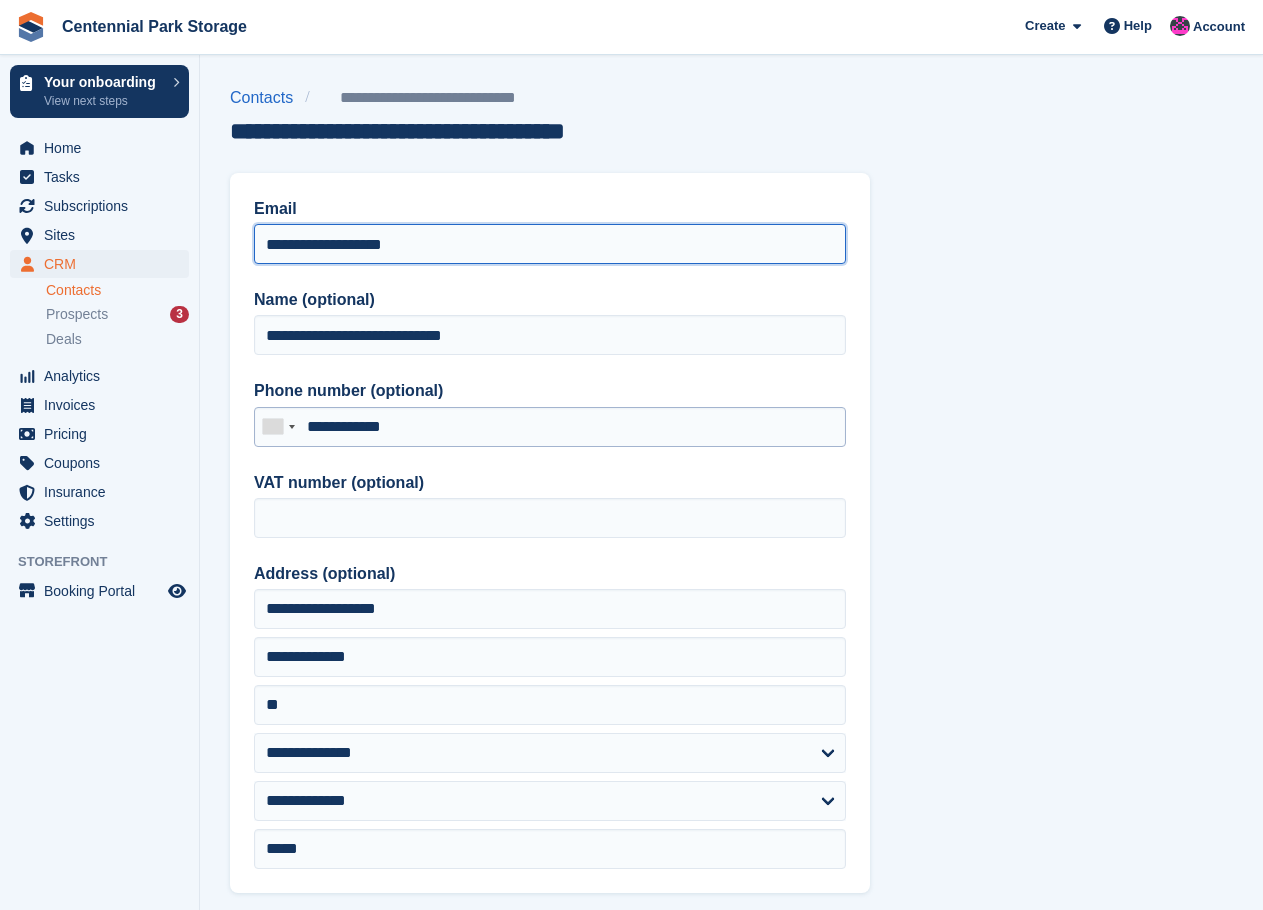 type on "**********" 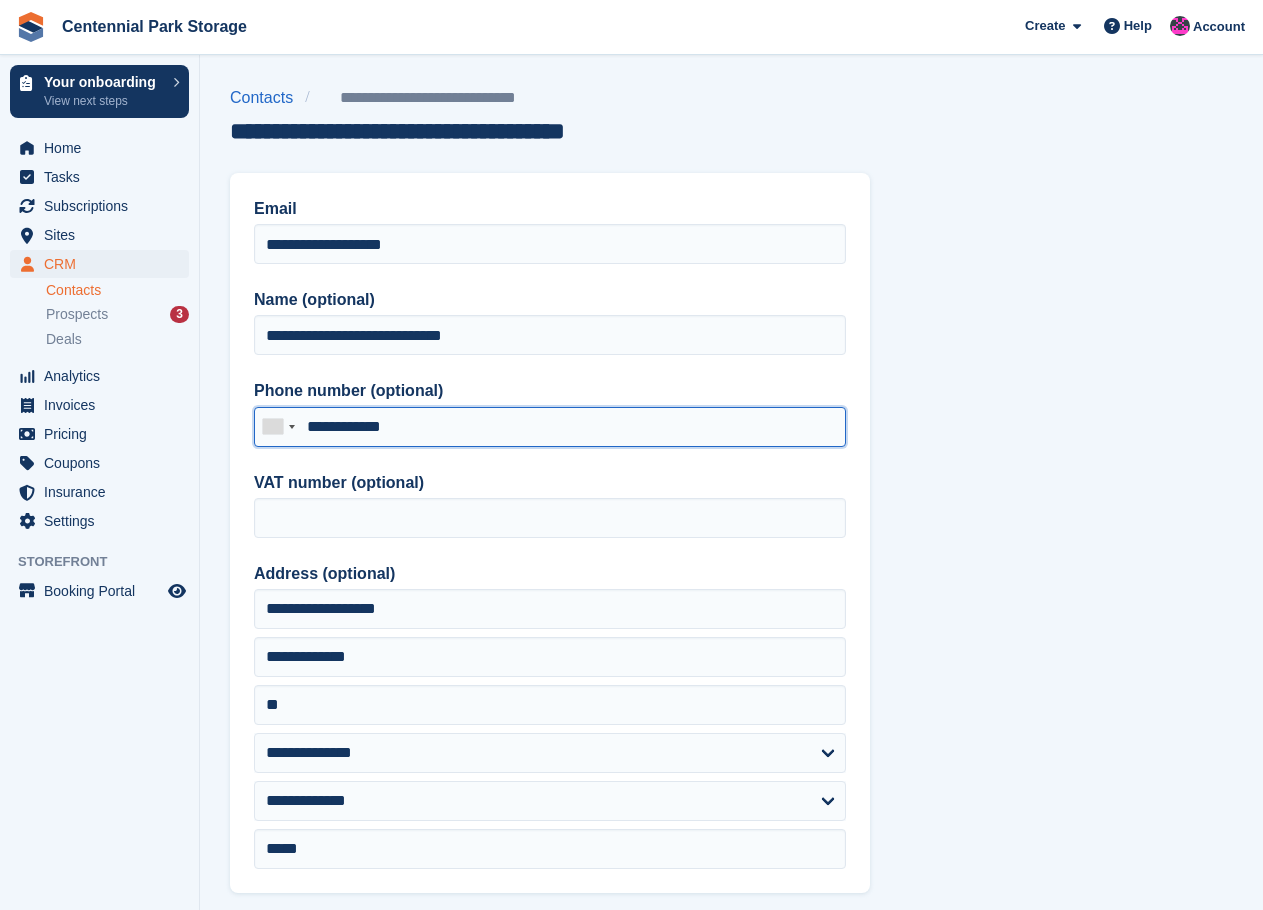 click on "**********" at bounding box center [550, 427] 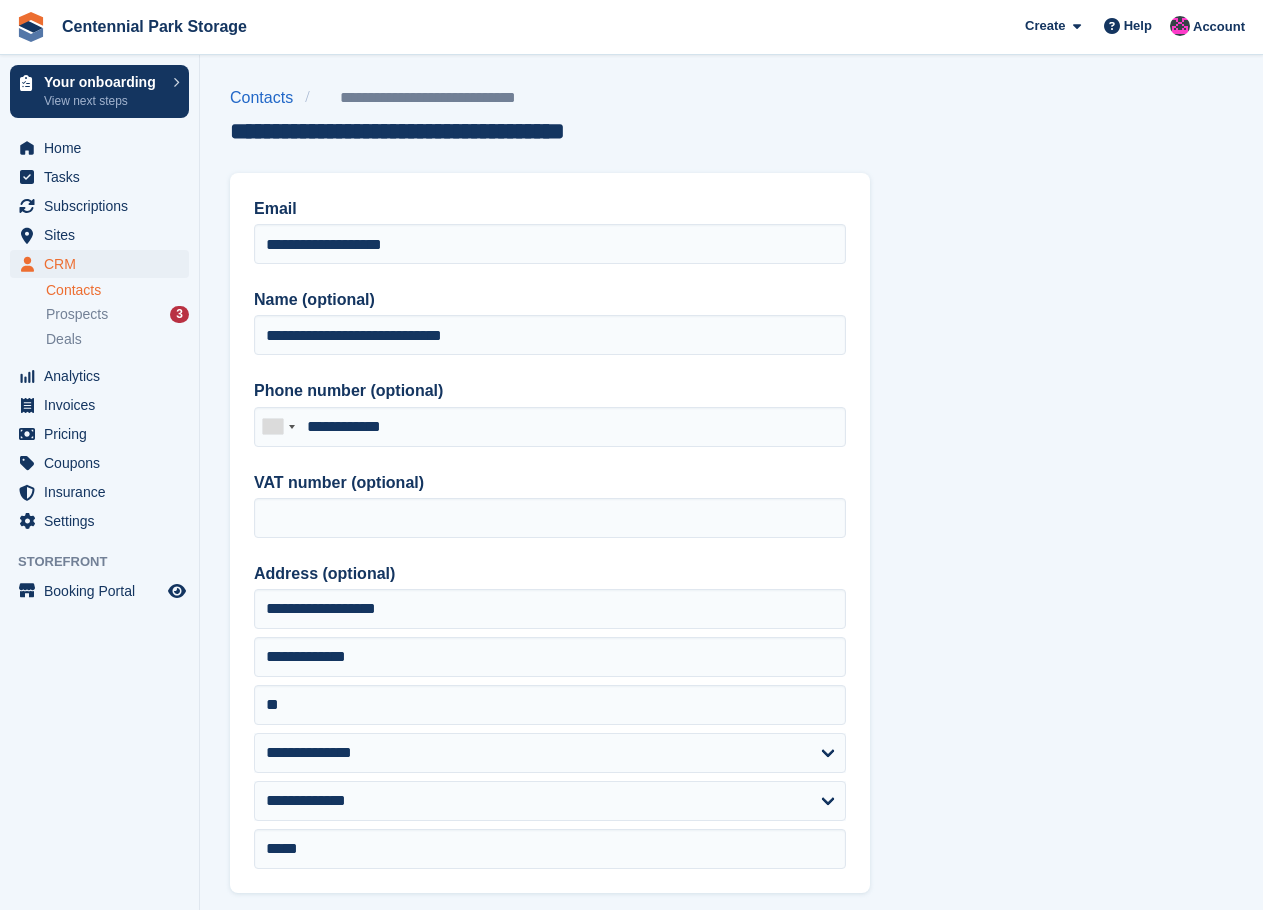 click on "**********" at bounding box center [731, 876] 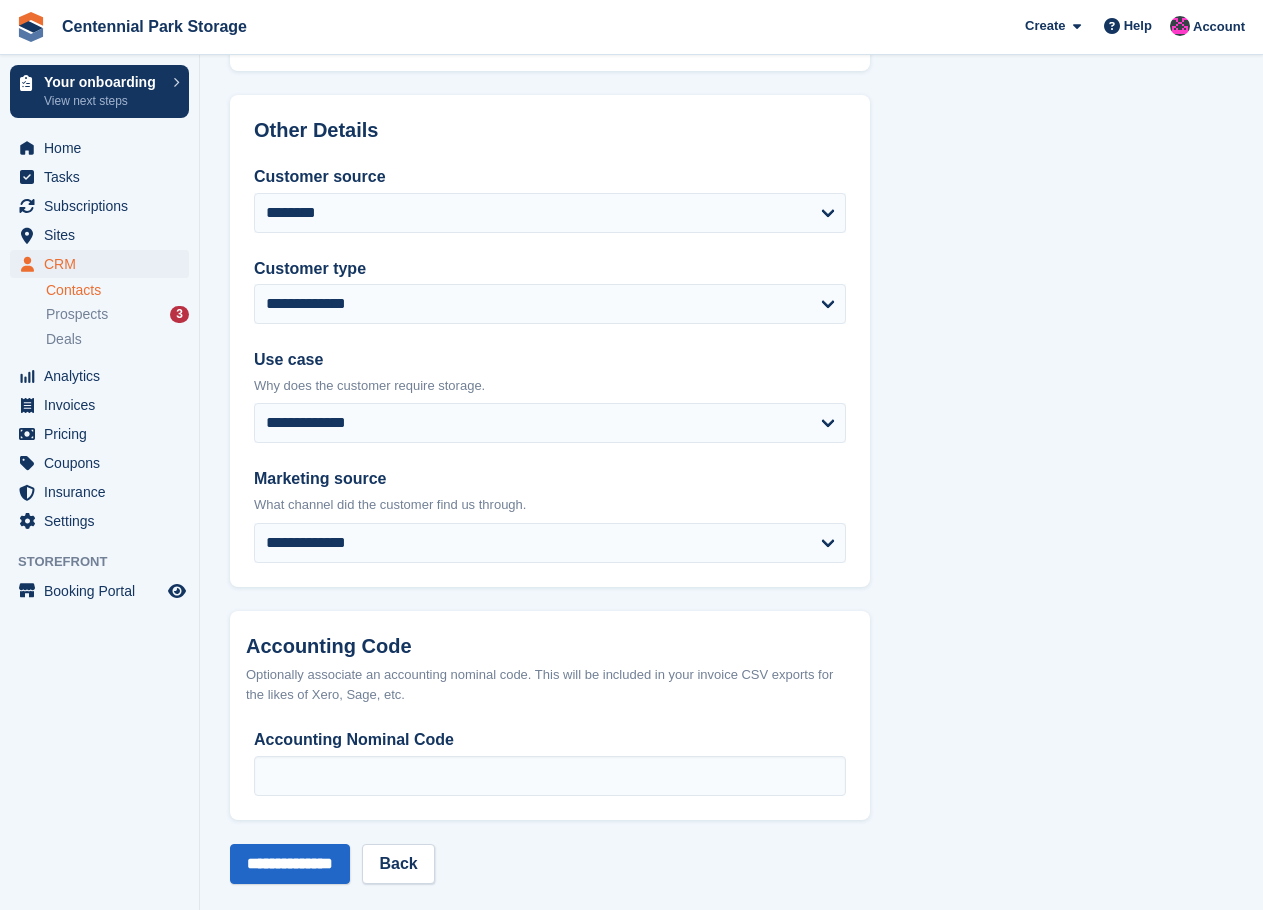 scroll, scrollTop: 842, scrollLeft: 0, axis: vertical 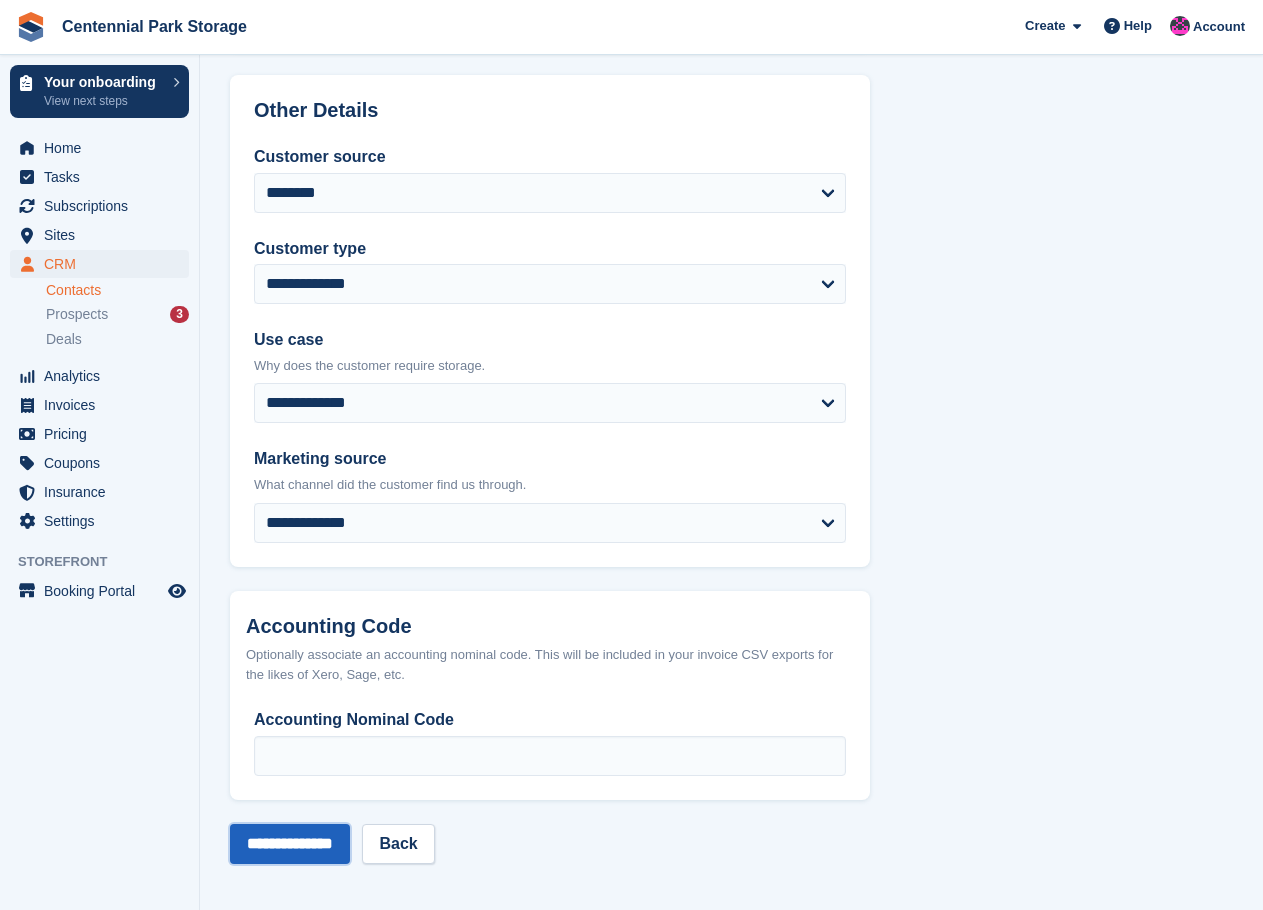 click on "**********" at bounding box center [290, 844] 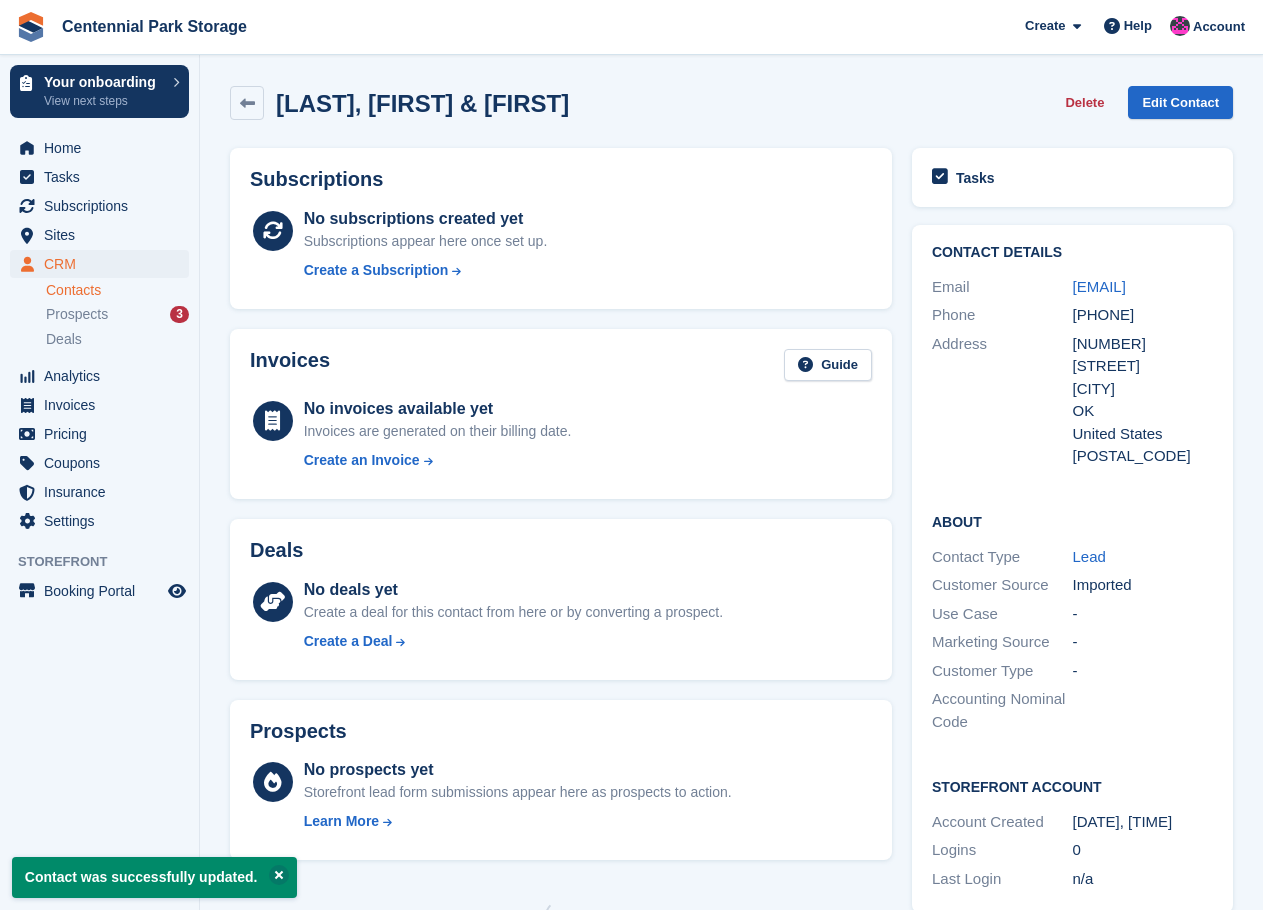 scroll, scrollTop: 0, scrollLeft: 0, axis: both 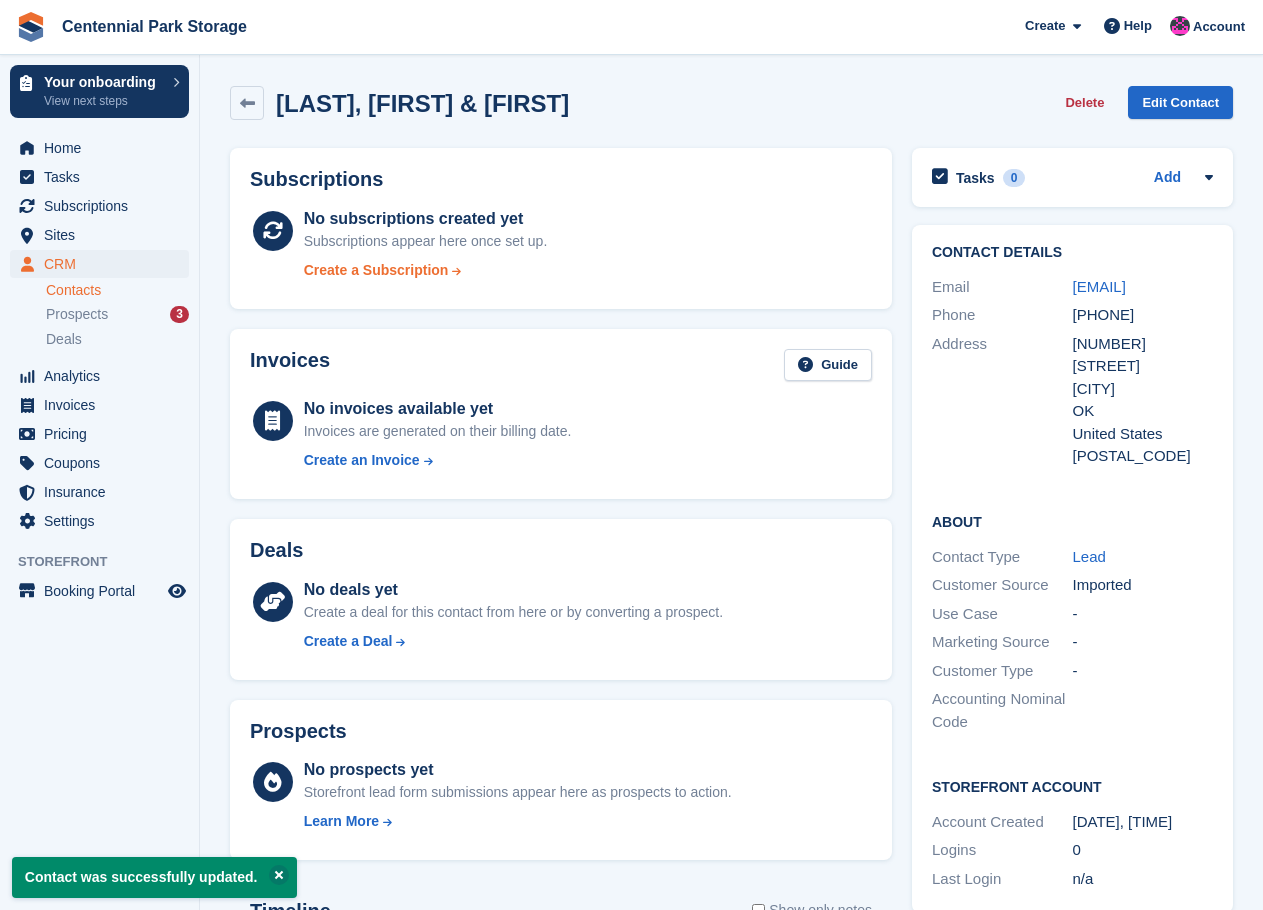 click on "Create a Subscription" at bounding box center (376, 270) 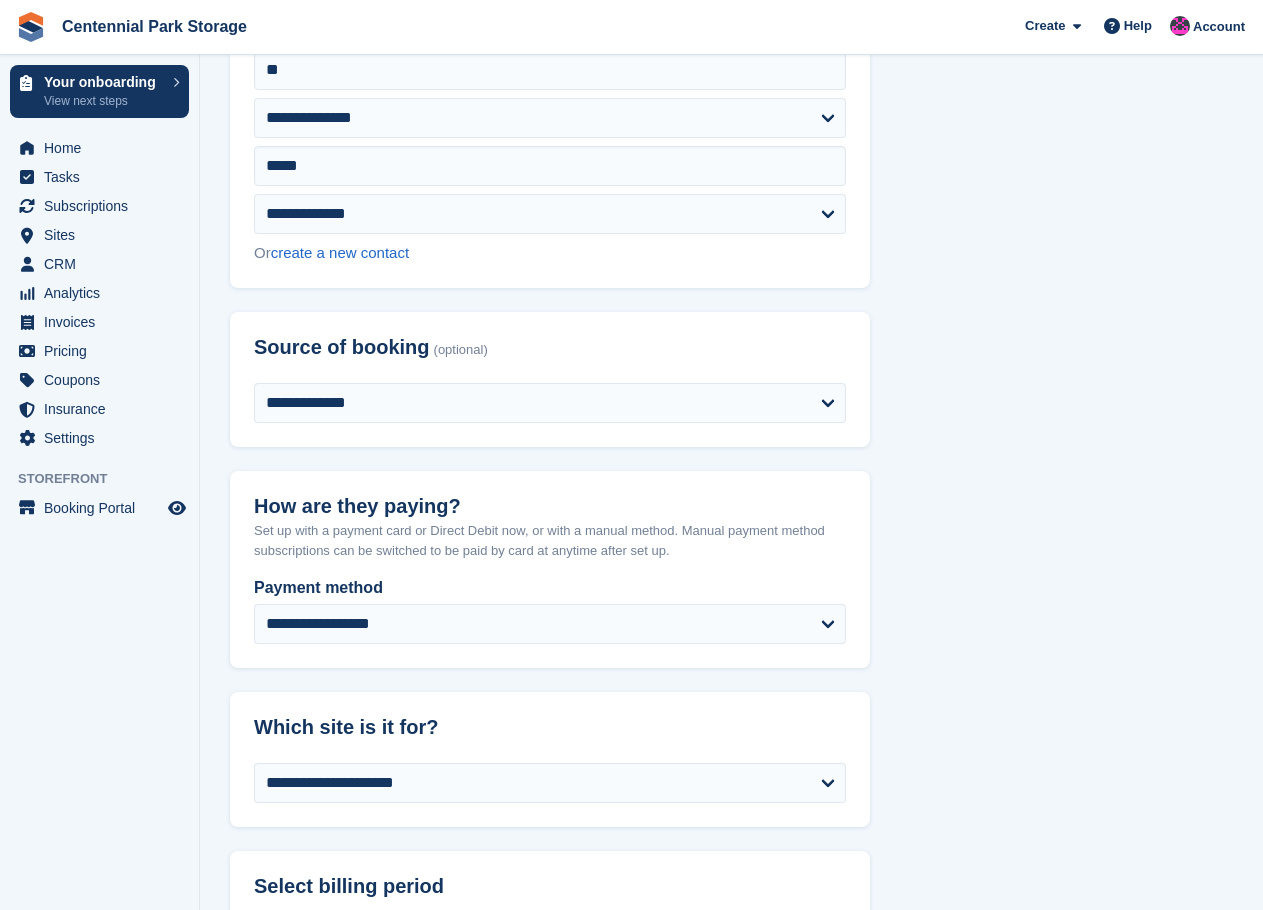 scroll, scrollTop: 0, scrollLeft: 0, axis: both 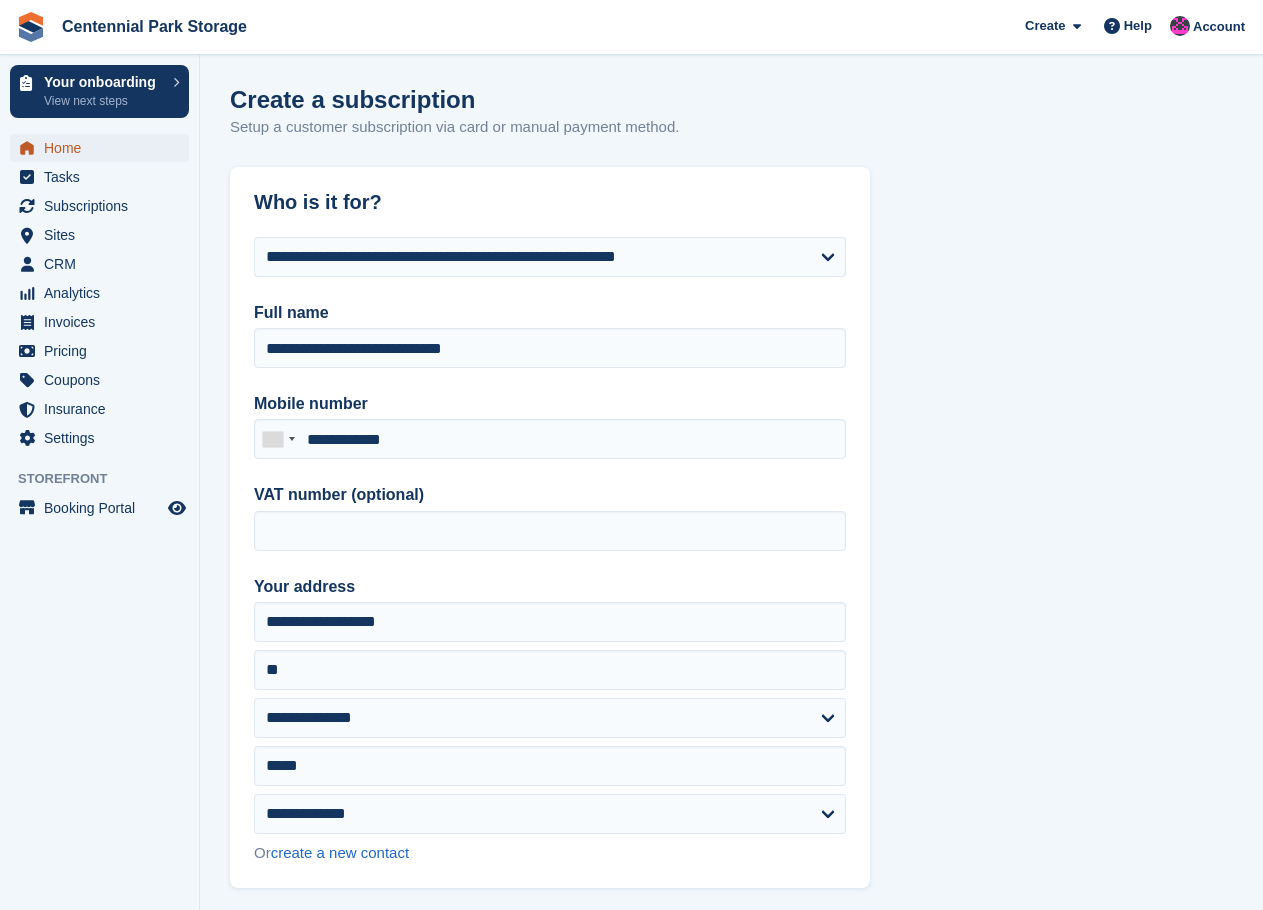 click on "Home" at bounding box center [104, 148] 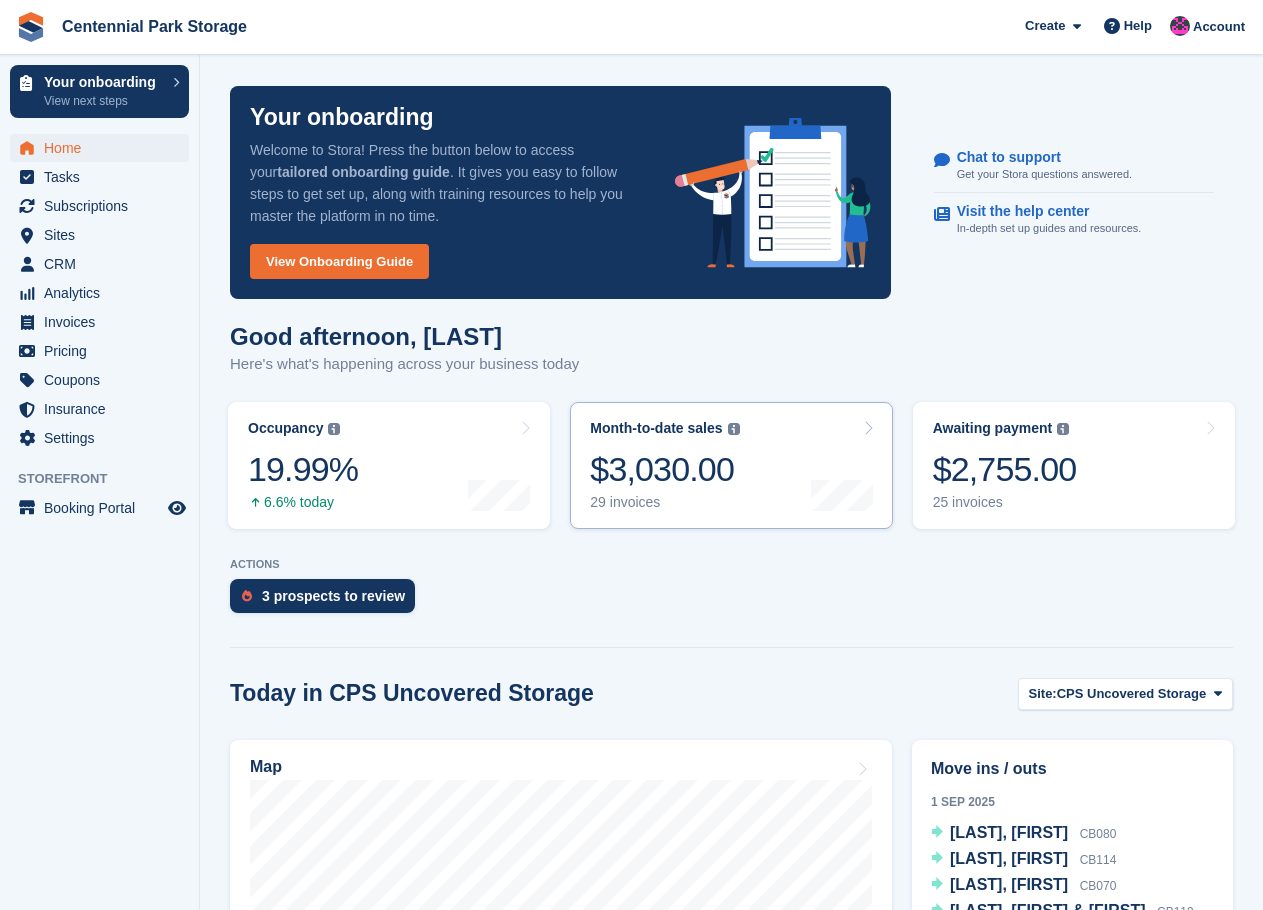 scroll, scrollTop: 100, scrollLeft: 0, axis: vertical 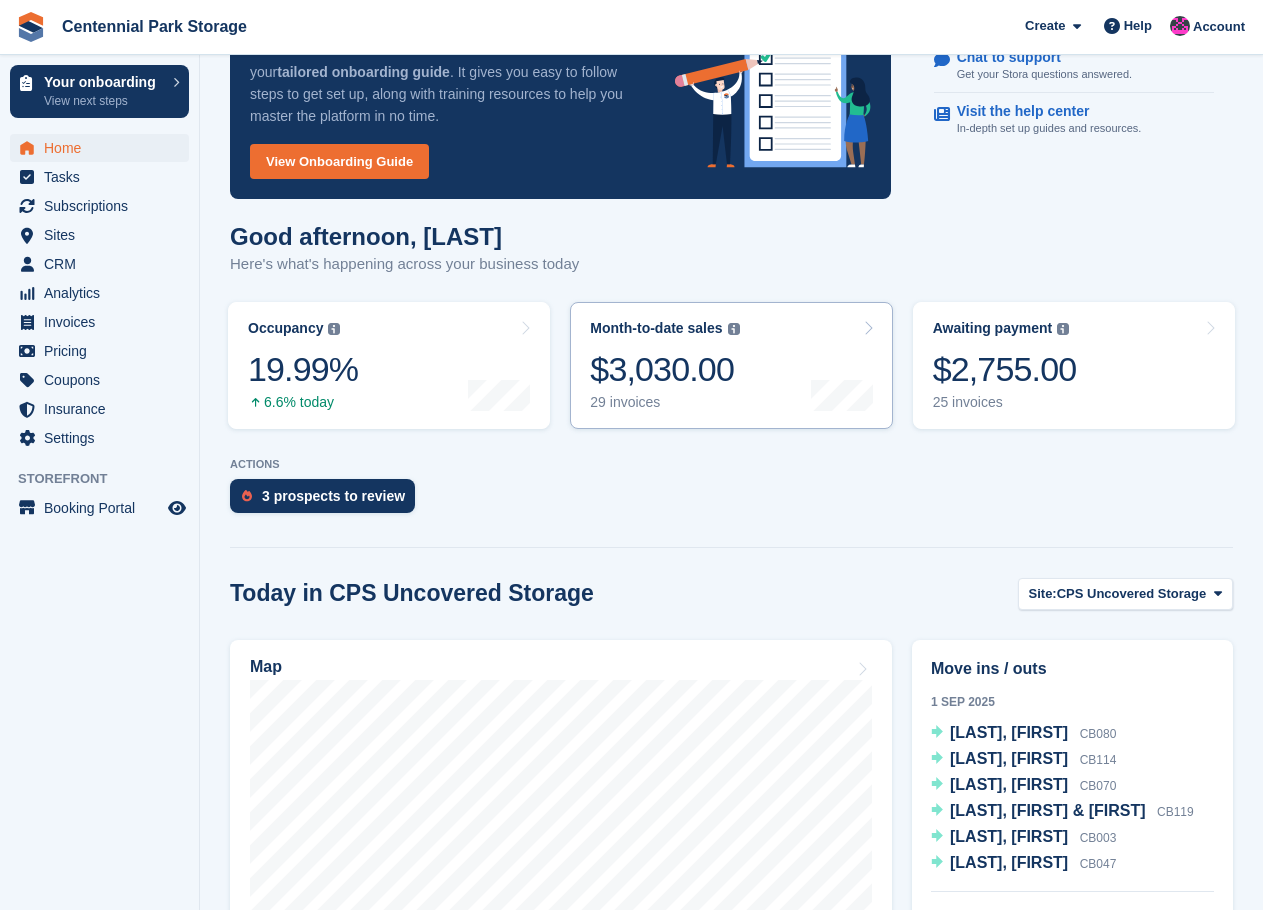 click on "$3,030.00" at bounding box center (664, 369) 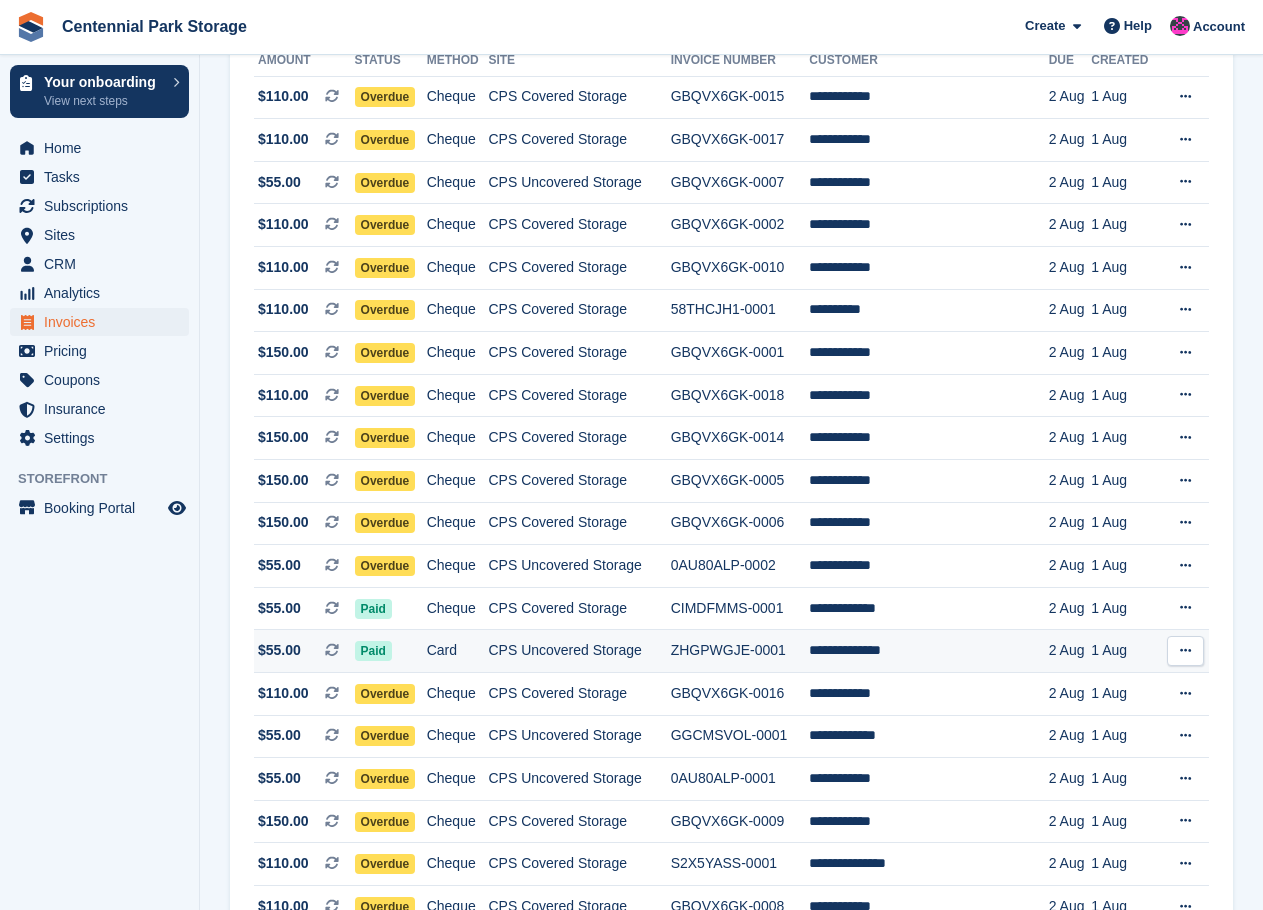 scroll, scrollTop: 0, scrollLeft: 0, axis: both 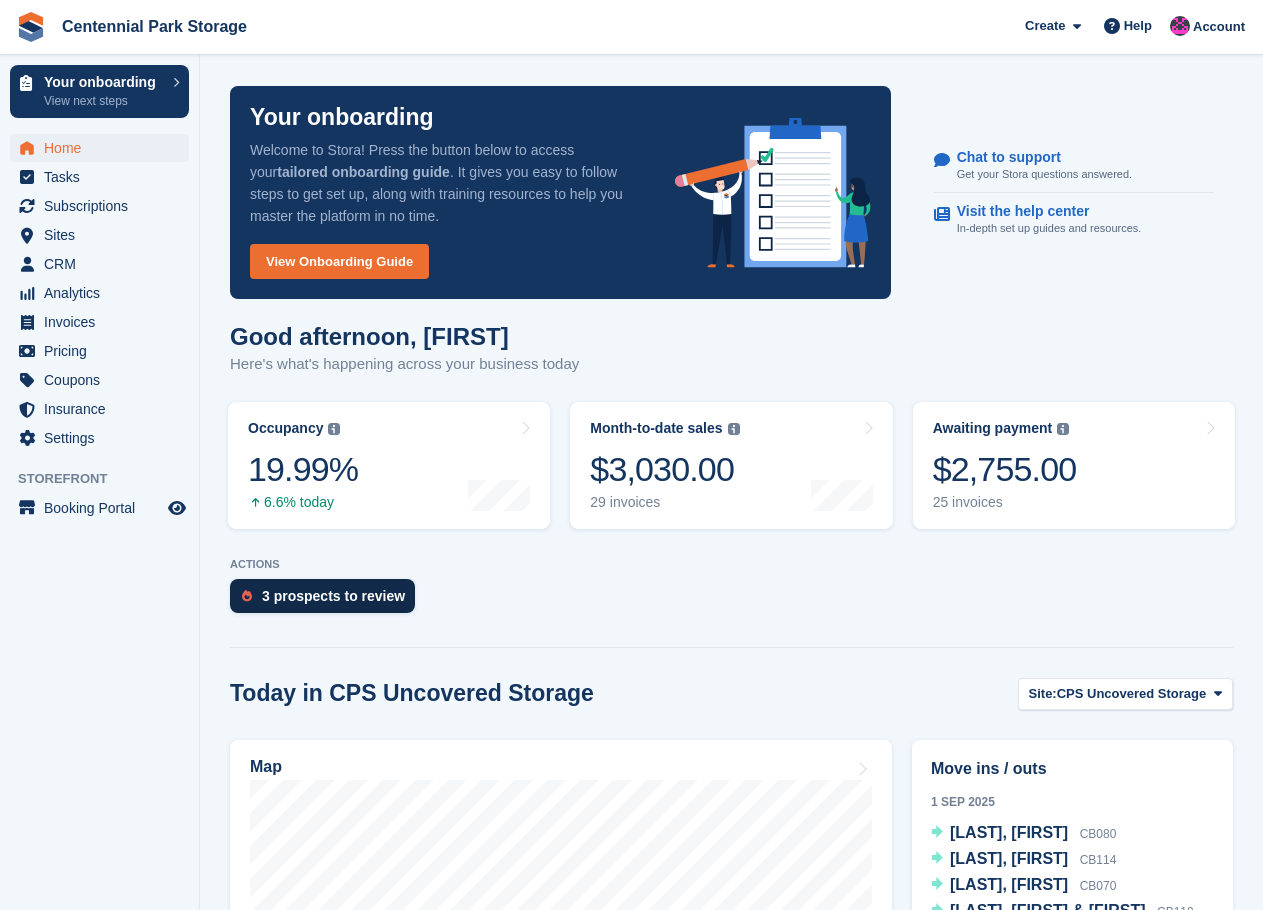 click on "3
prospects to review" at bounding box center [333, 596] 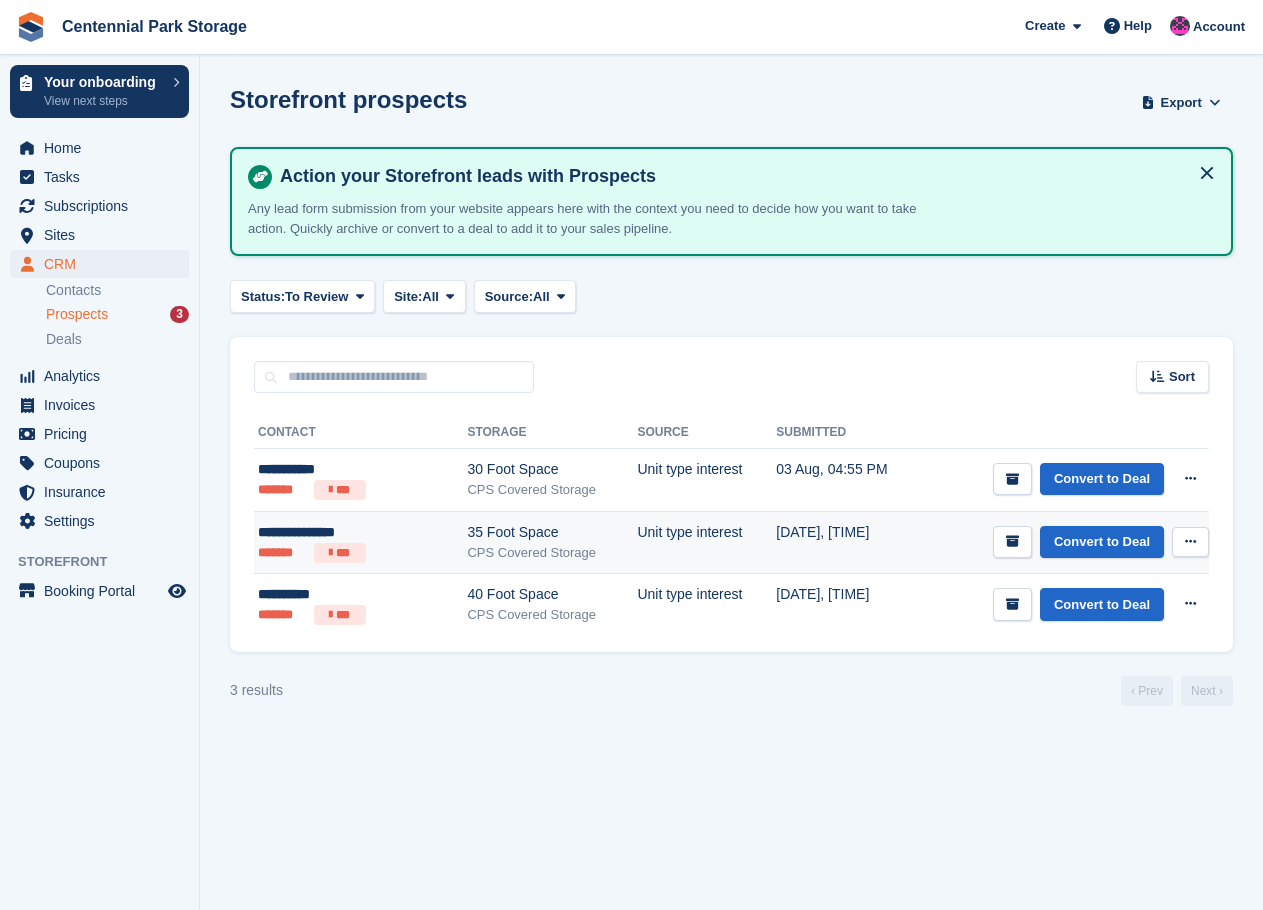 scroll, scrollTop: 0, scrollLeft: 0, axis: both 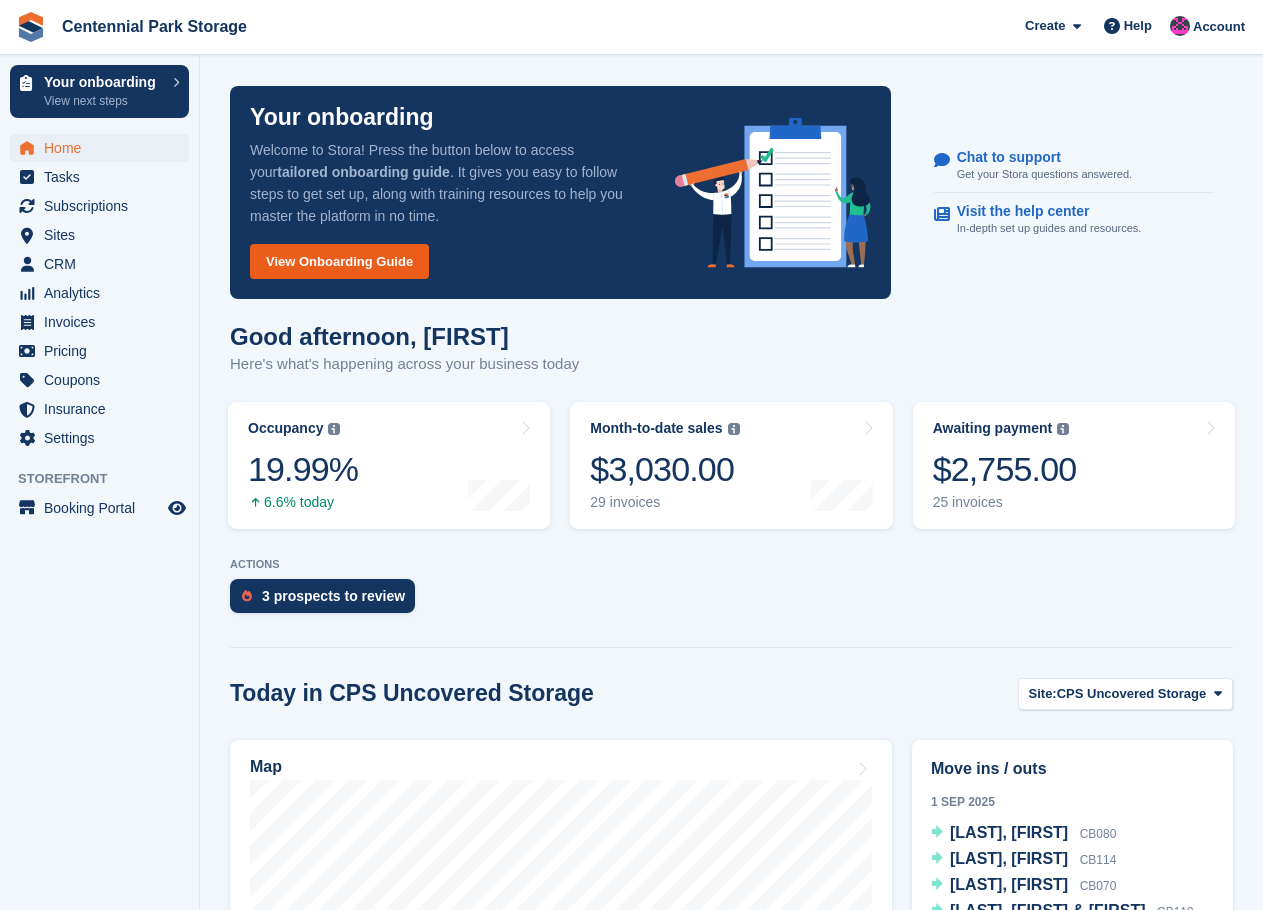 click on "View Onboarding Guide" at bounding box center (339, 261) 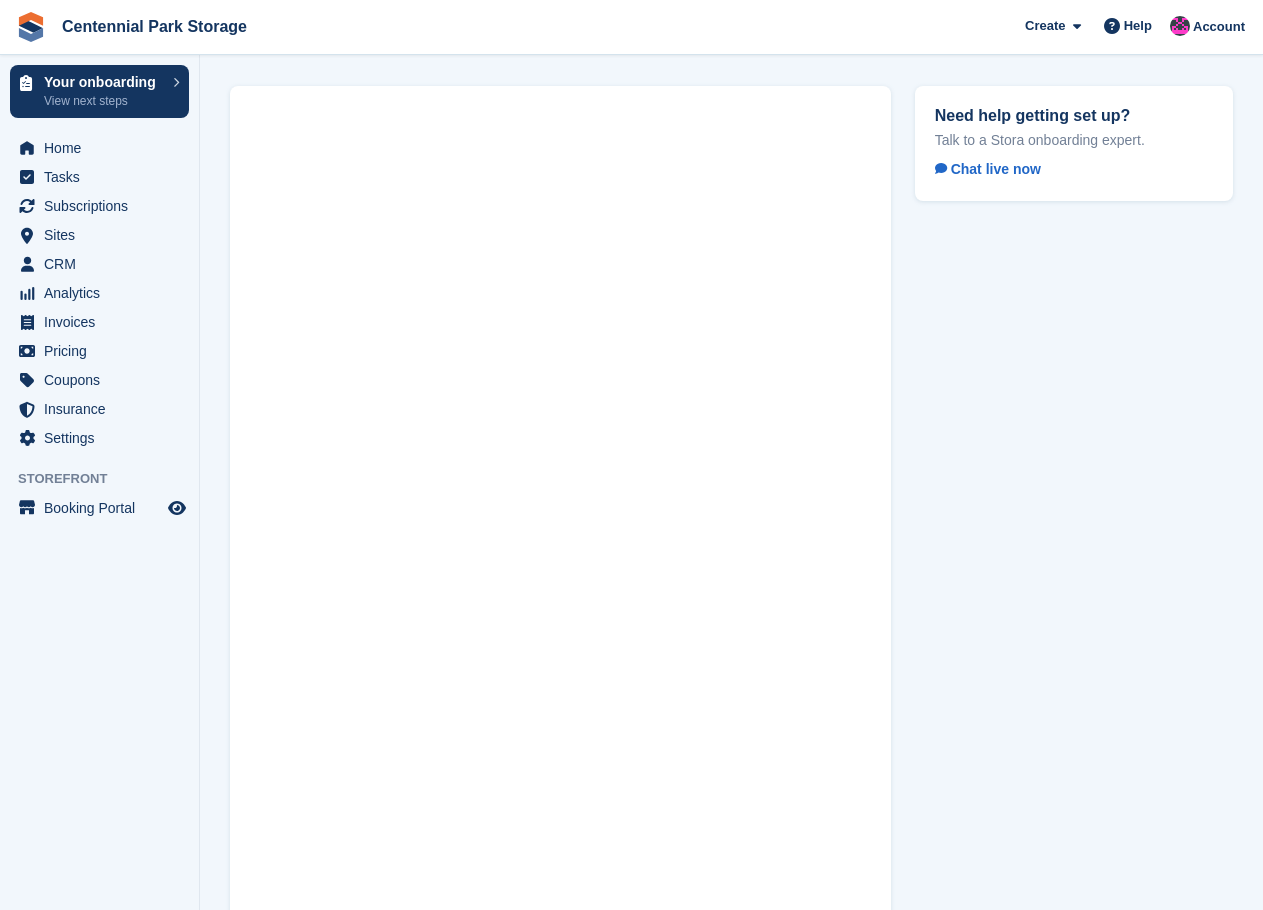scroll, scrollTop: 0, scrollLeft: 0, axis: both 